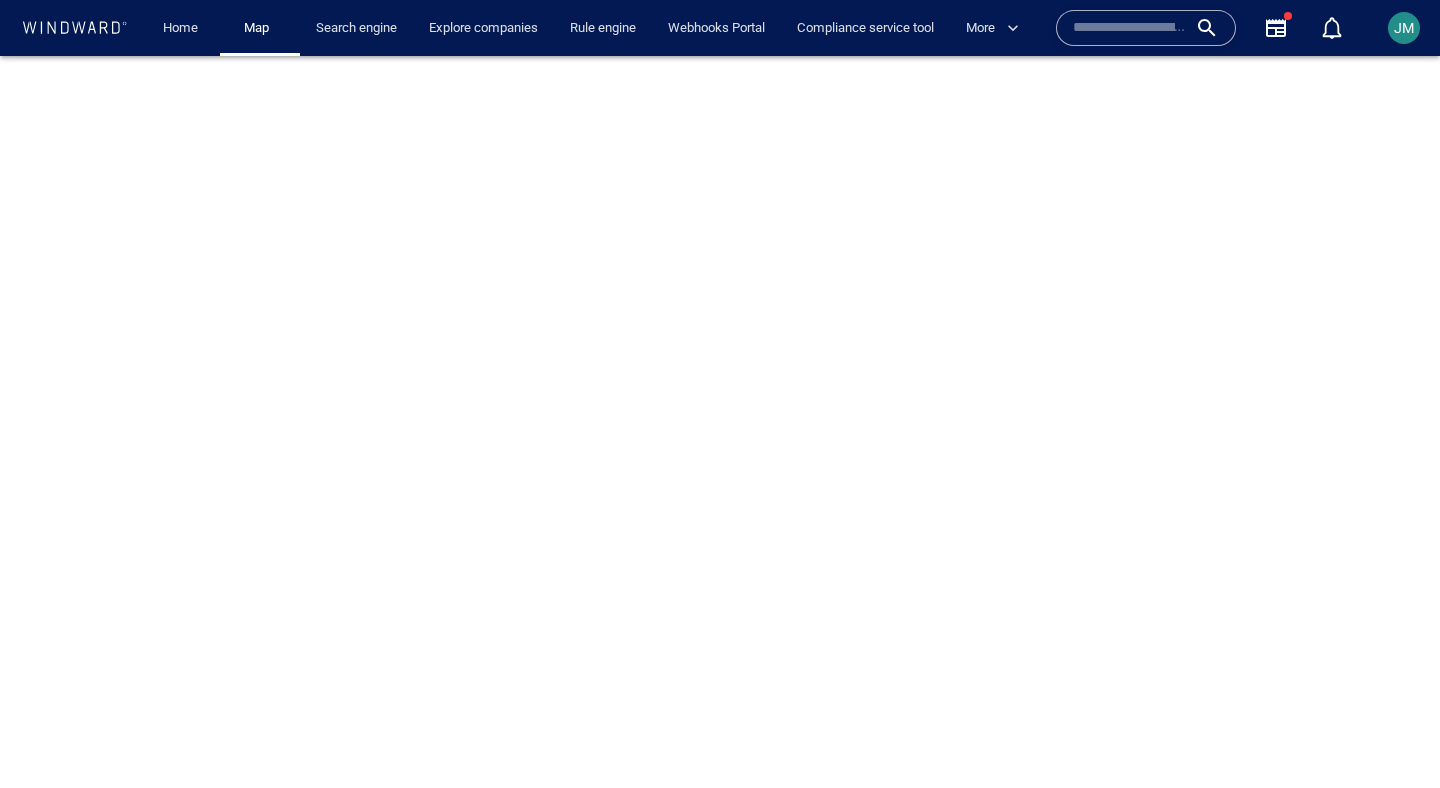 scroll, scrollTop: 0, scrollLeft: 0, axis: both 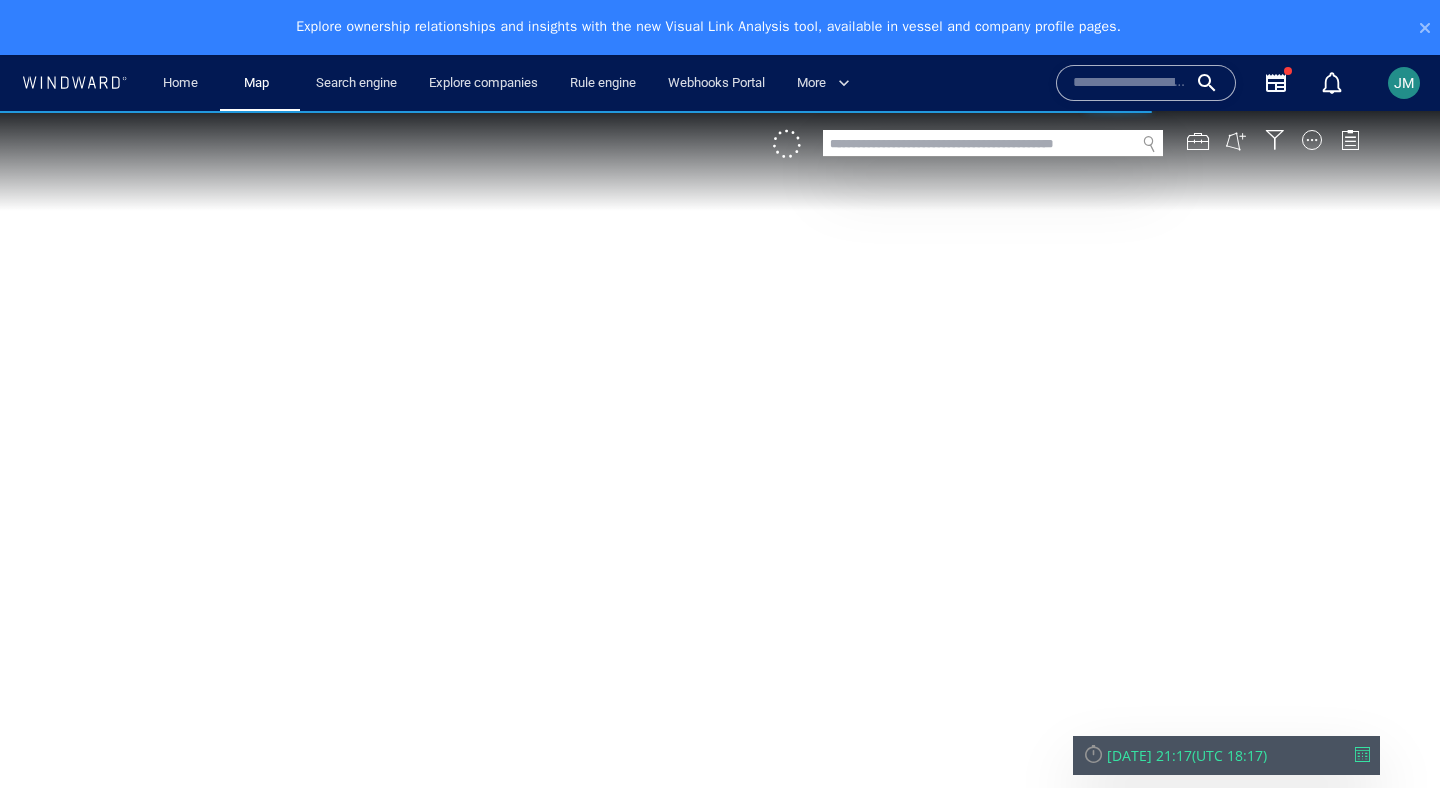 click 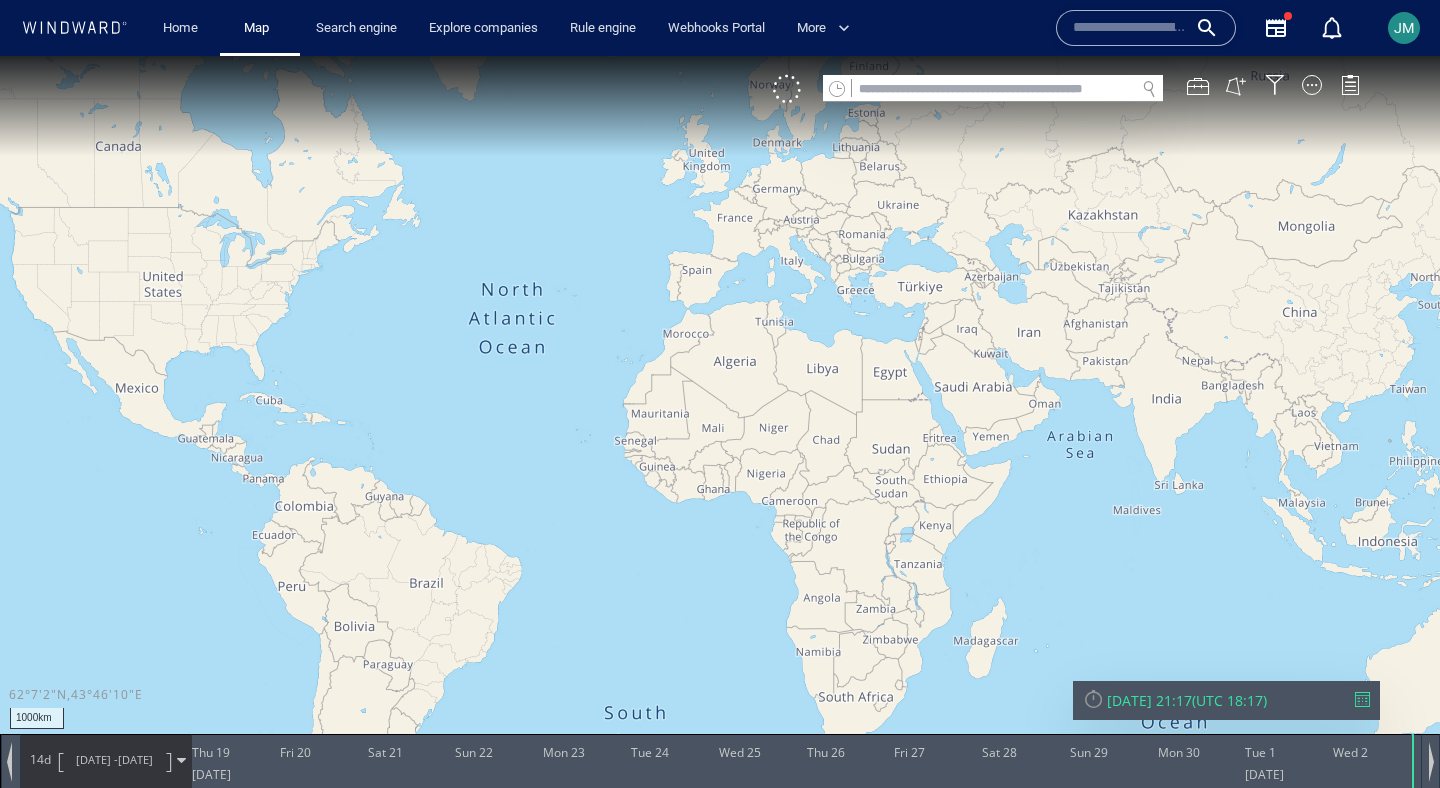 click 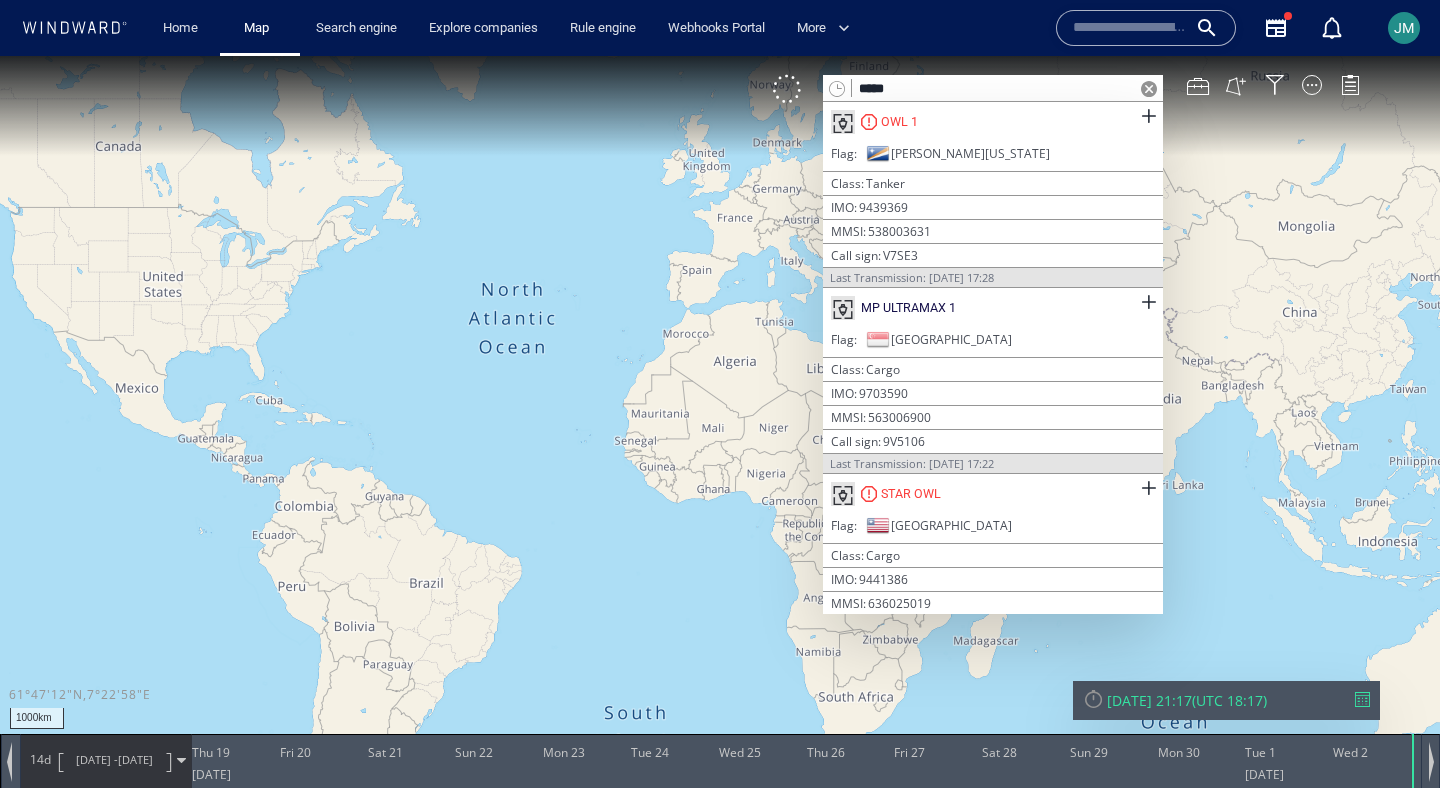 type on "*****" 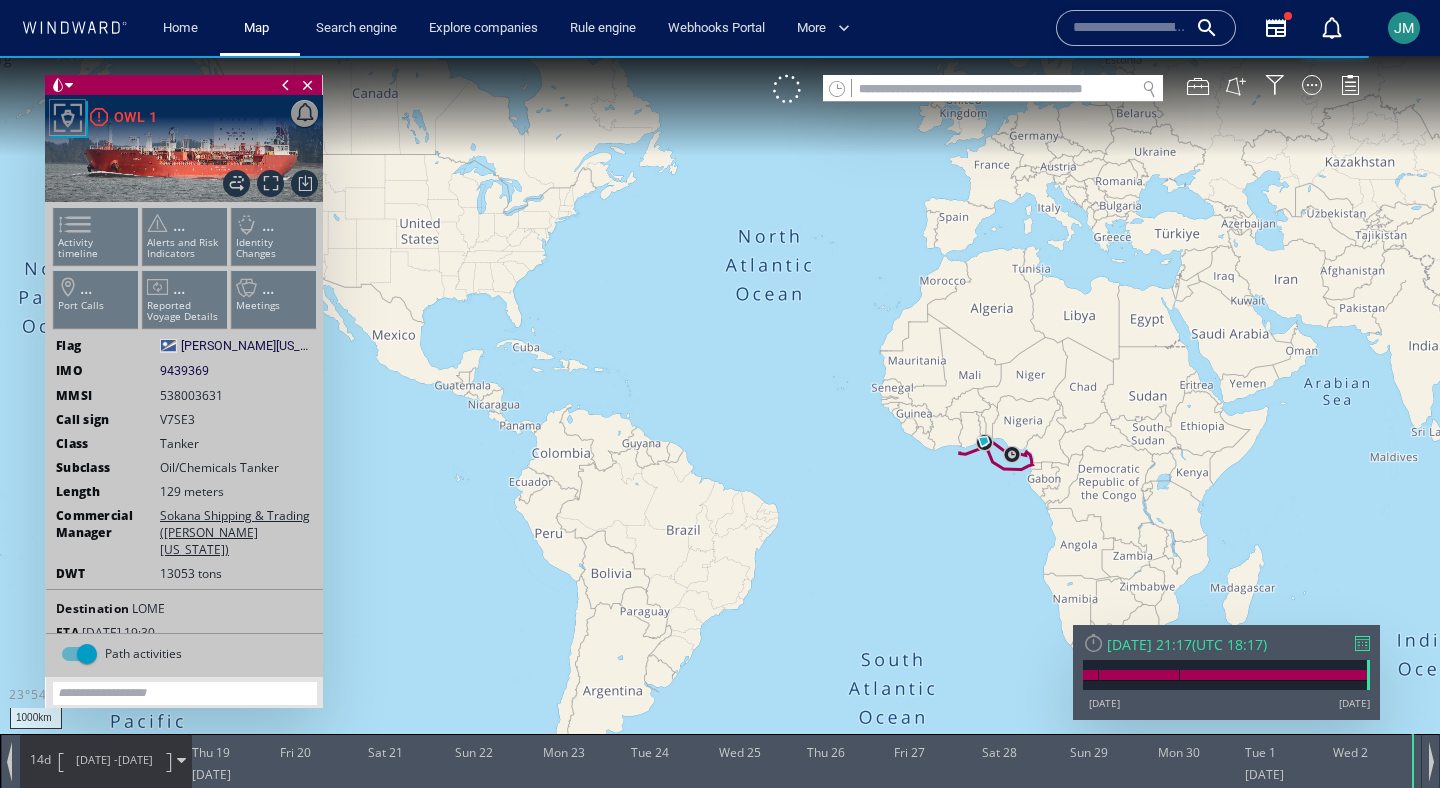 drag, startPoint x: 550, startPoint y: 306, endPoint x: 825, endPoint y: 339, distance: 276.97293 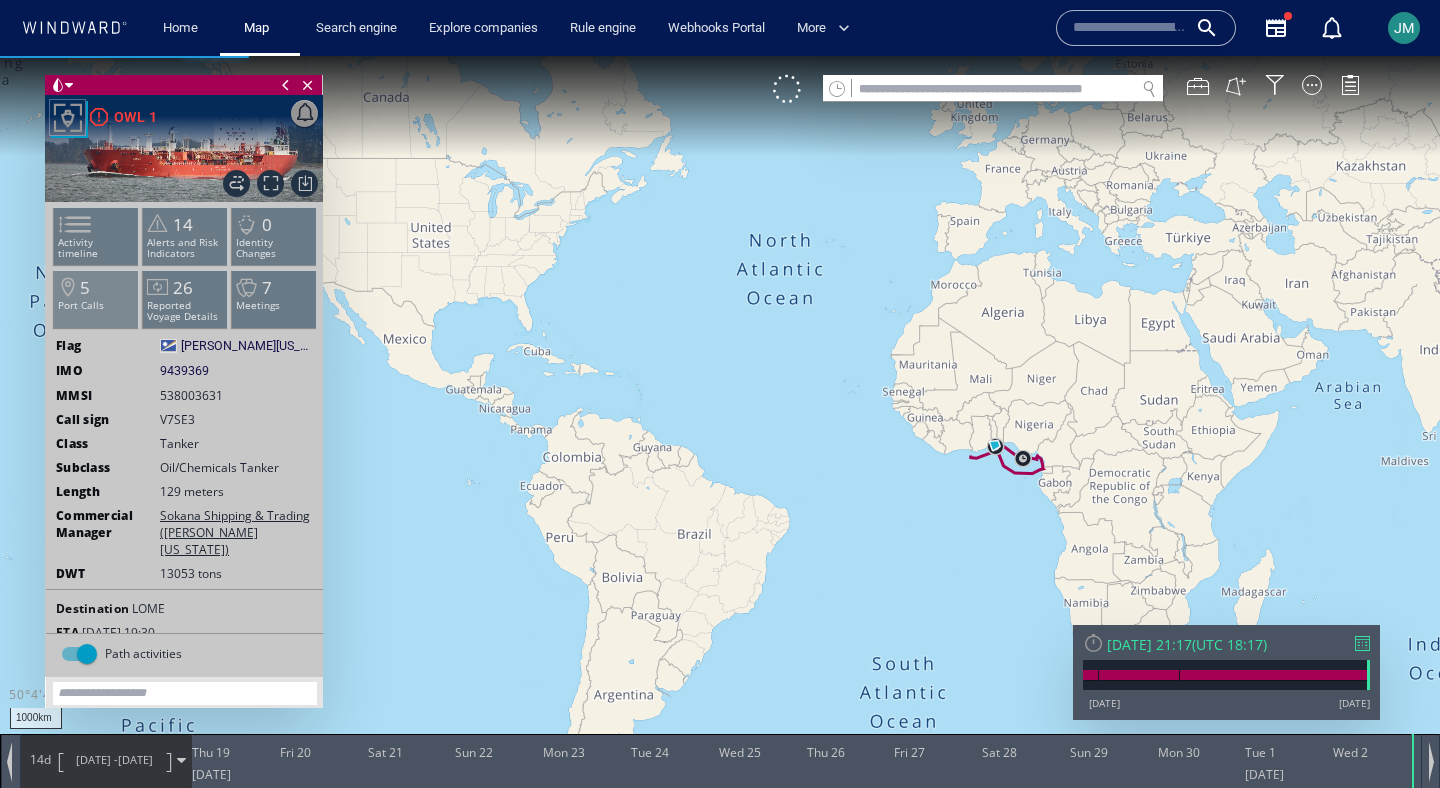 click on "5 Port Calls" at bounding box center (96, 299) 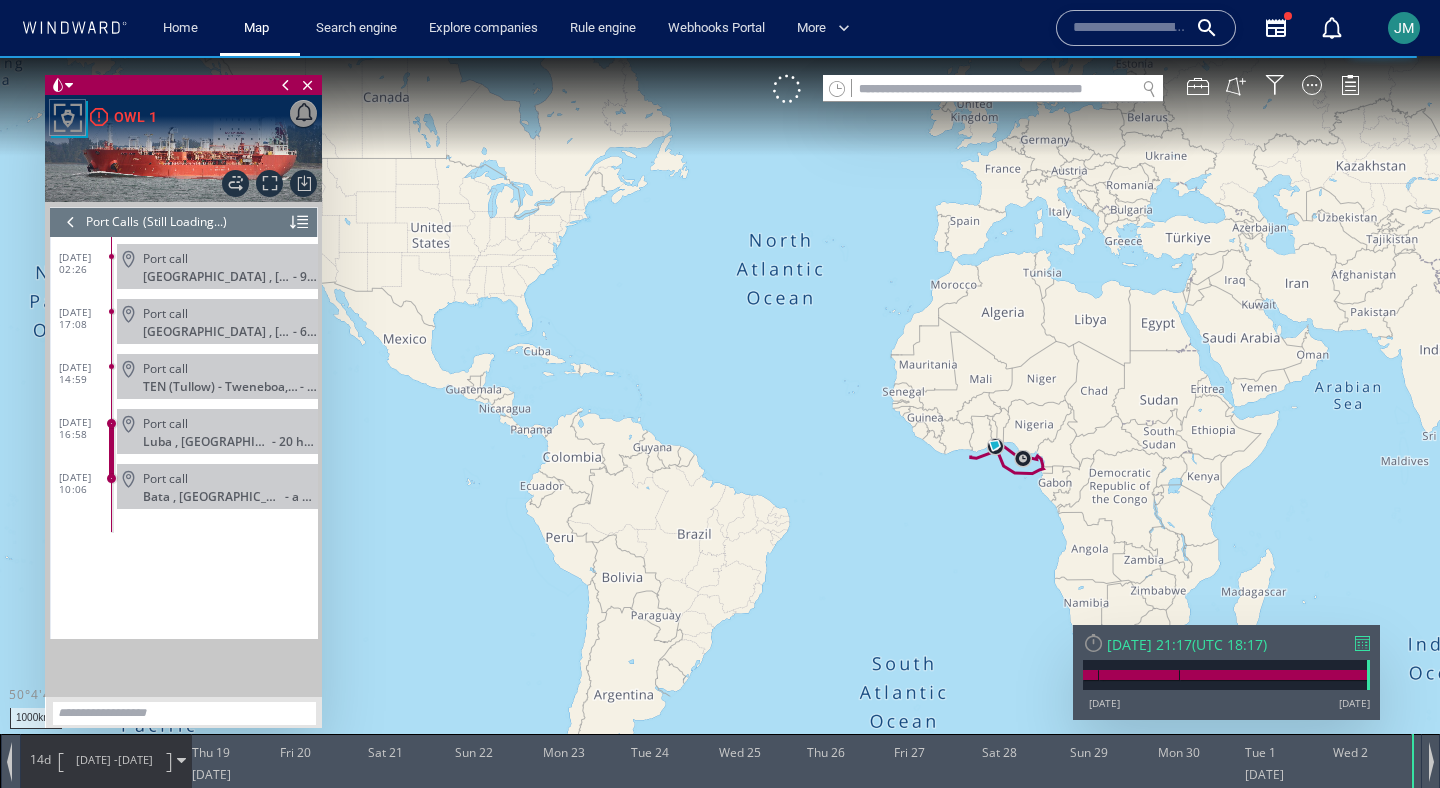click on "Port Calls (Still Loading...)" at bounding box center (184, 222) 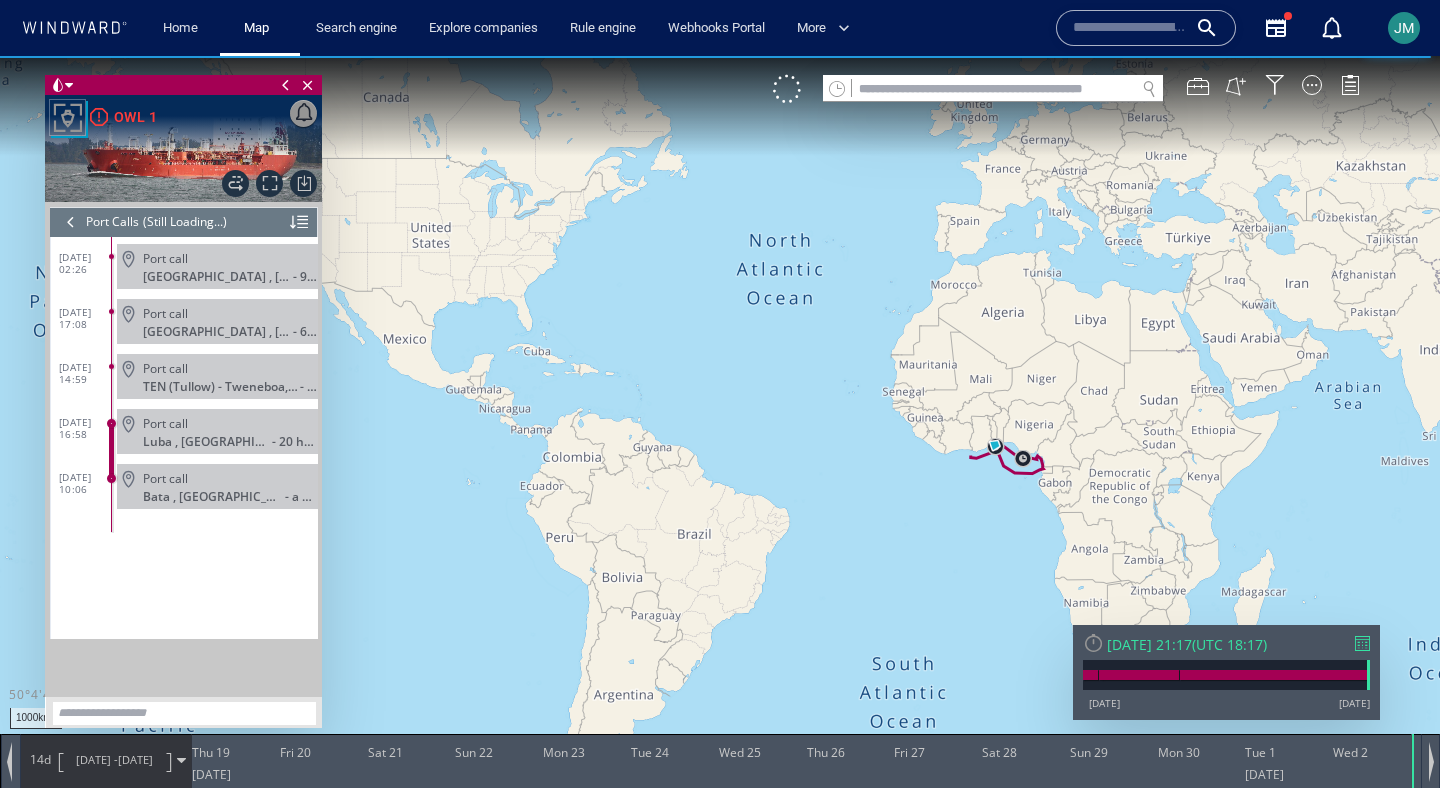 click at bounding box center [71, 222] 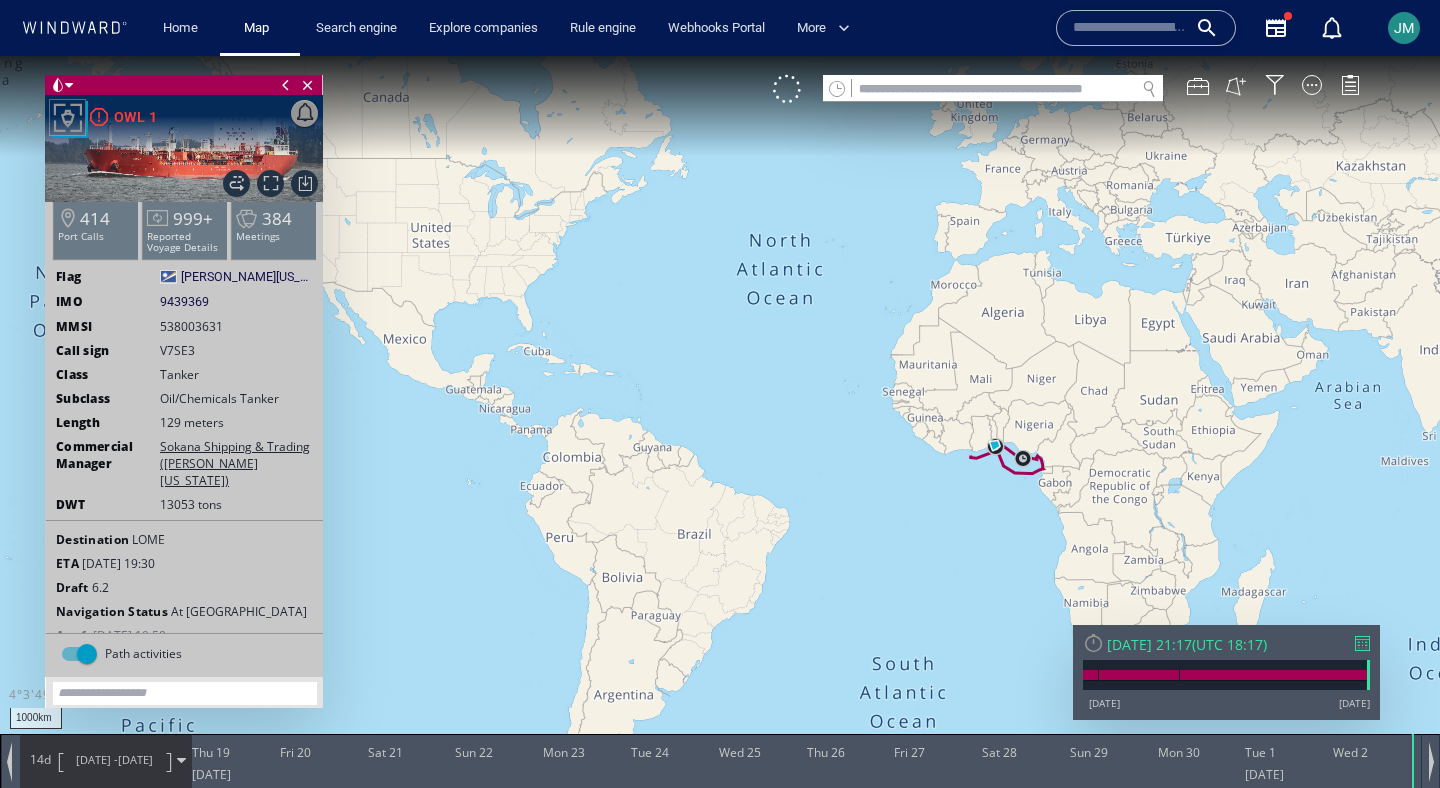 scroll, scrollTop: 0, scrollLeft: 0, axis: both 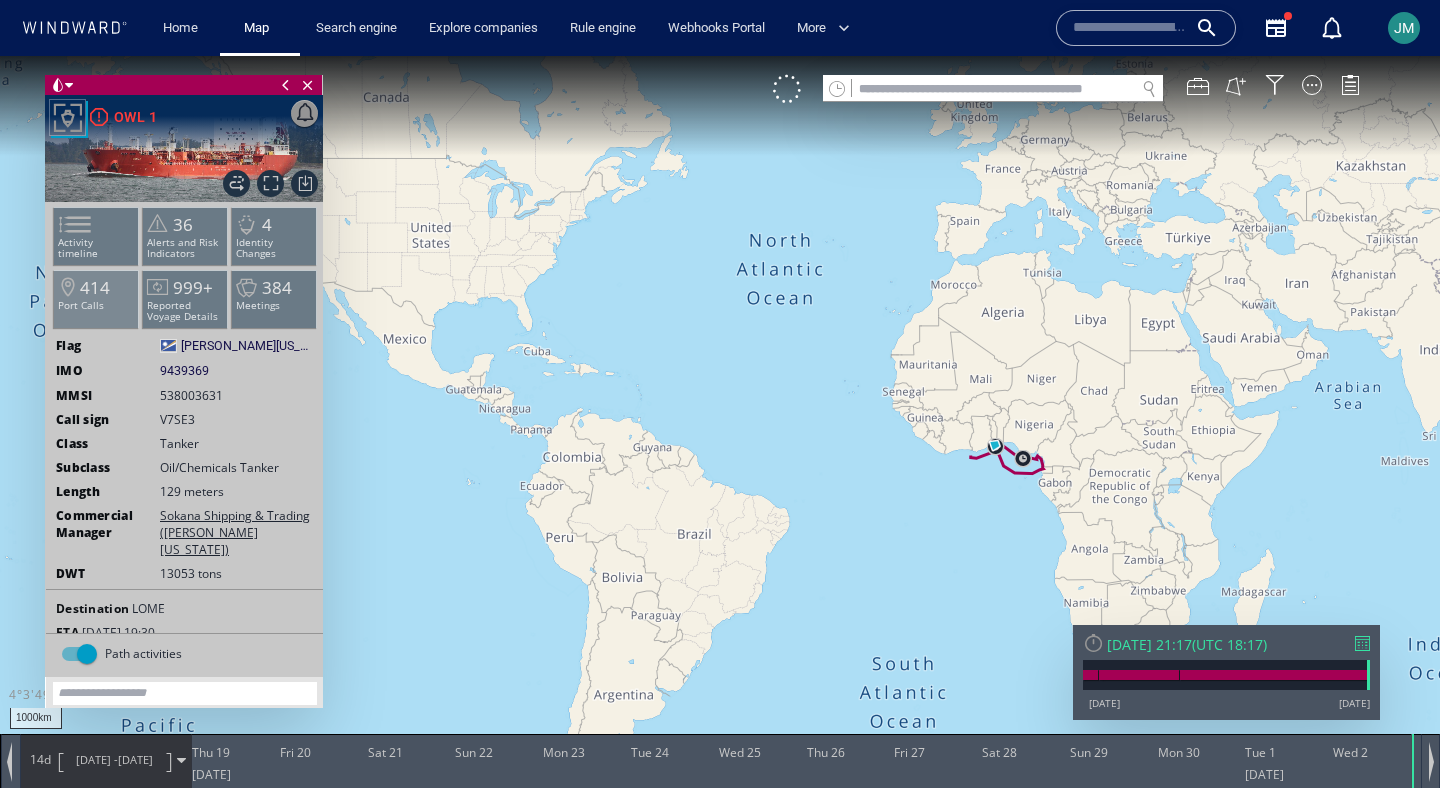 click on "414" at bounding box center (95, 287) 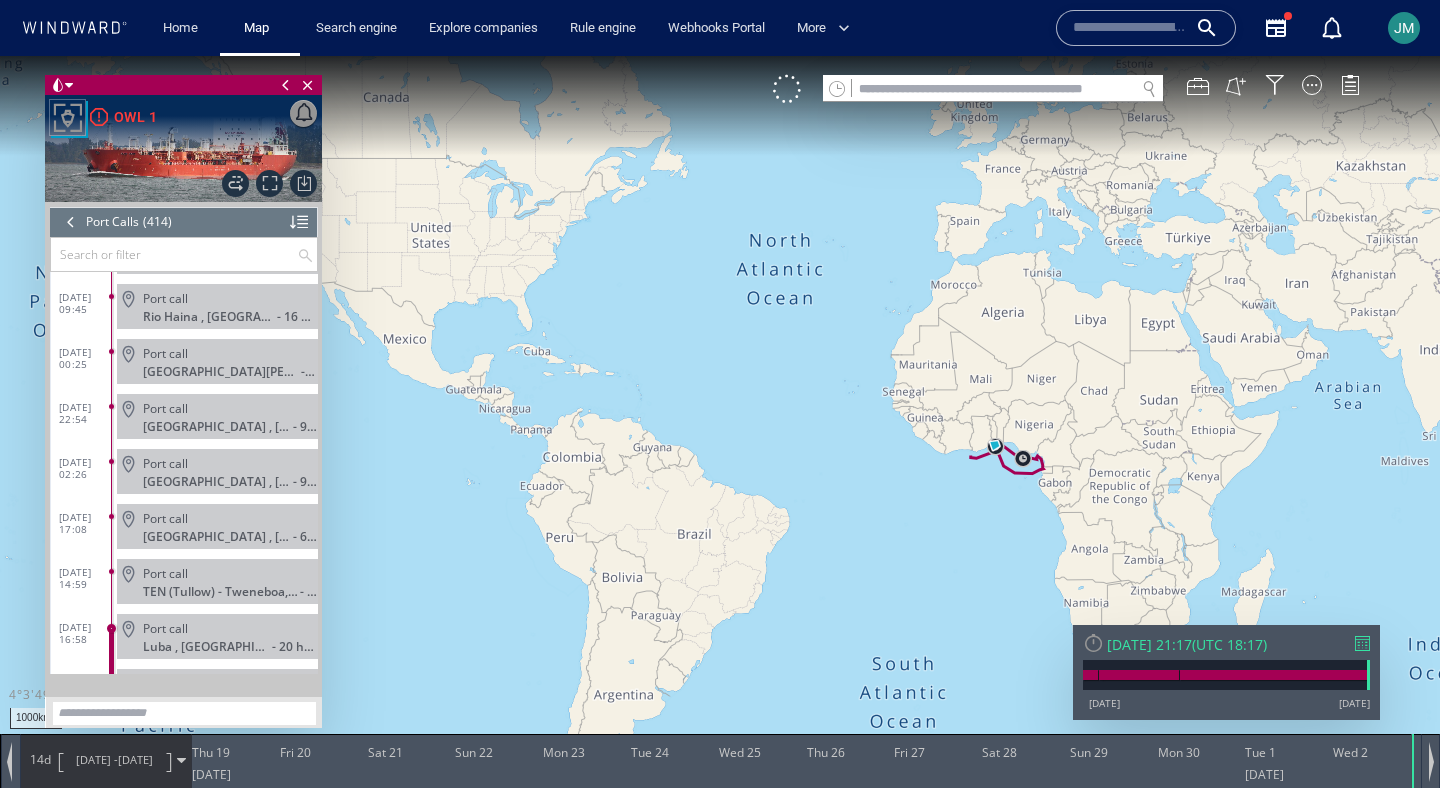 scroll, scrollTop: 22318, scrollLeft: 0, axis: vertical 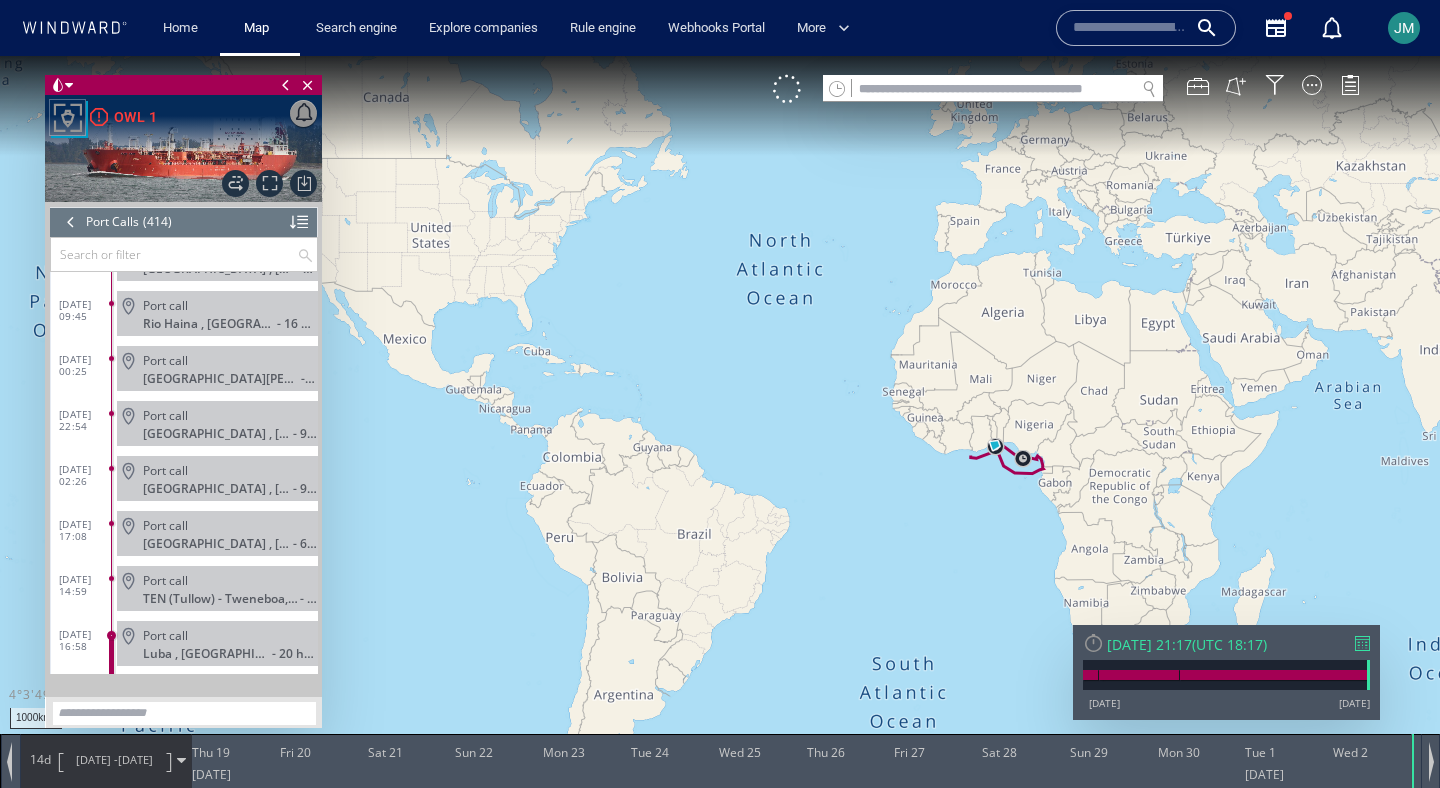 click on "Port call" 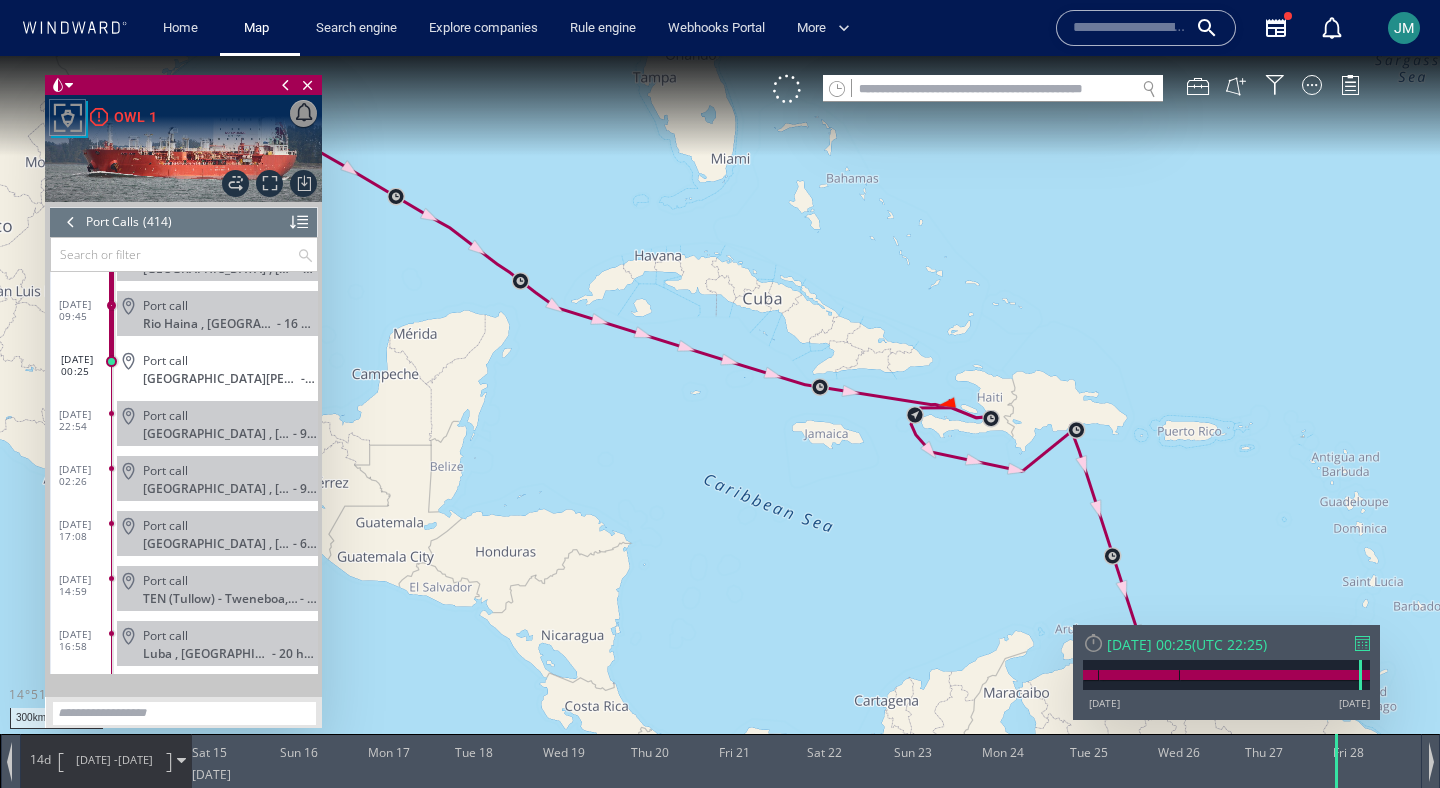 drag, startPoint x: 806, startPoint y: 548, endPoint x: 479, endPoint y: 345, distance: 384.887 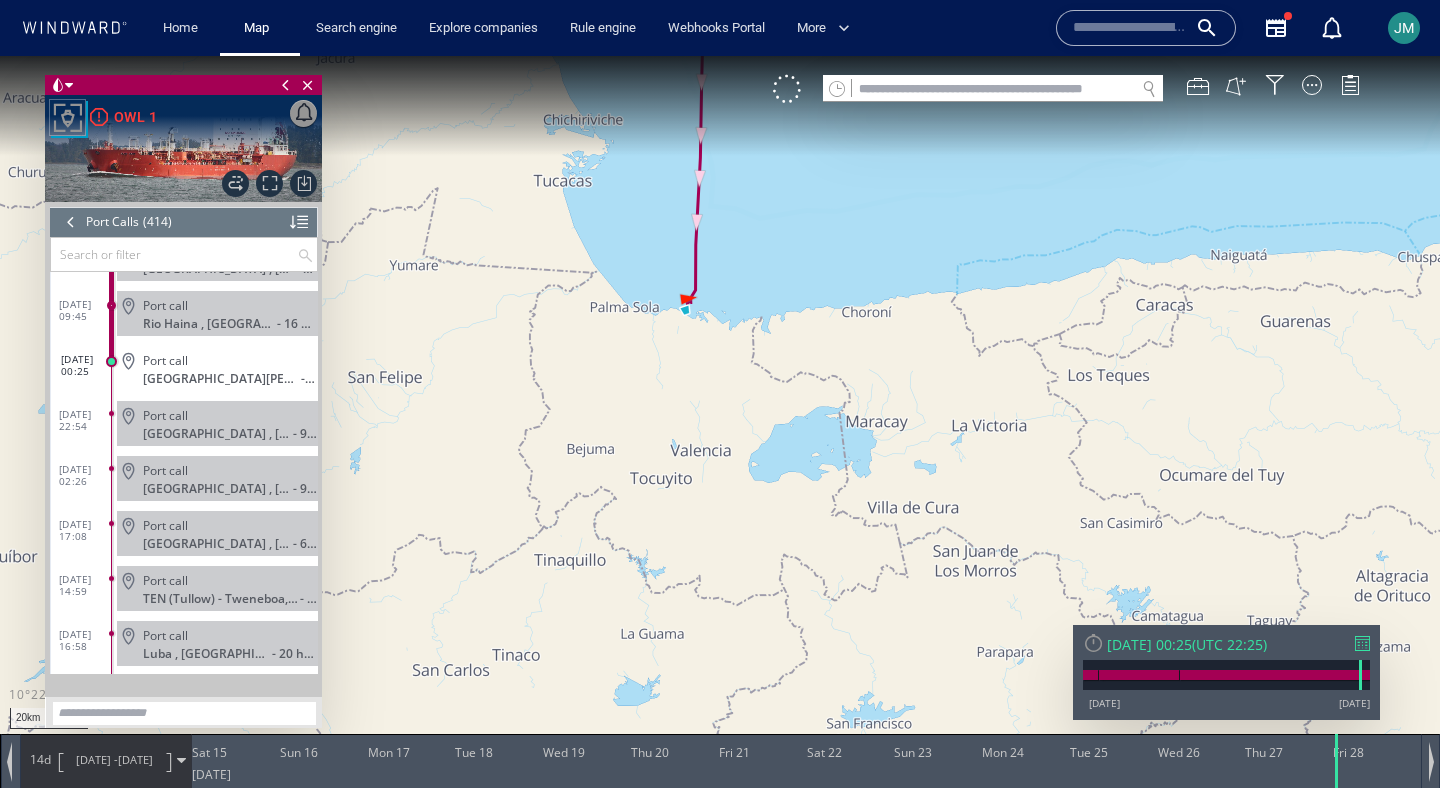drag, startPoint x: 726, startPoint y: 385, endPoint x: 716, endPoint y: 486, distance: 101.49384 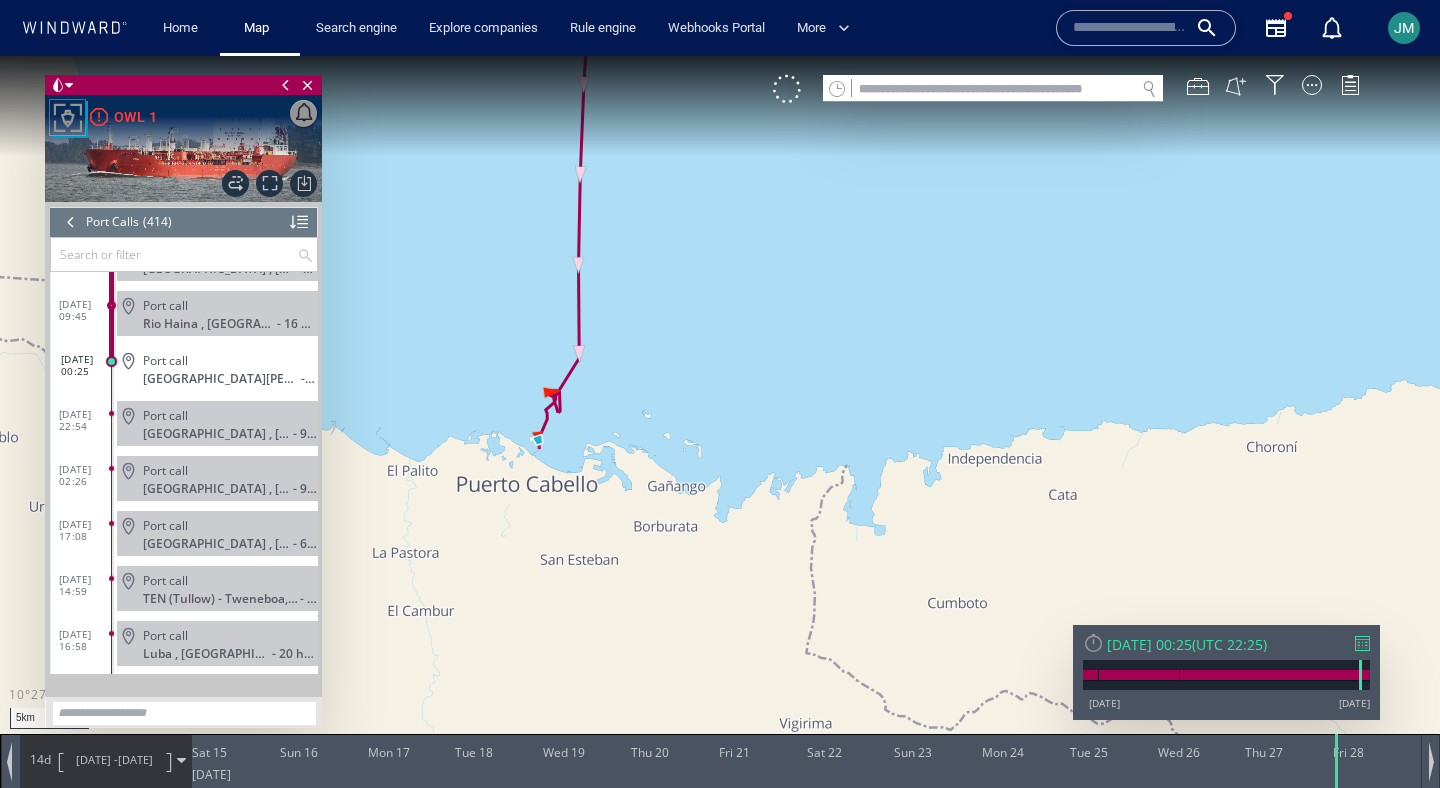 drag, startPoint x: 539, startPoint y: 500, endPoint x: 631, endPoint y: 525, distance: 95.33625 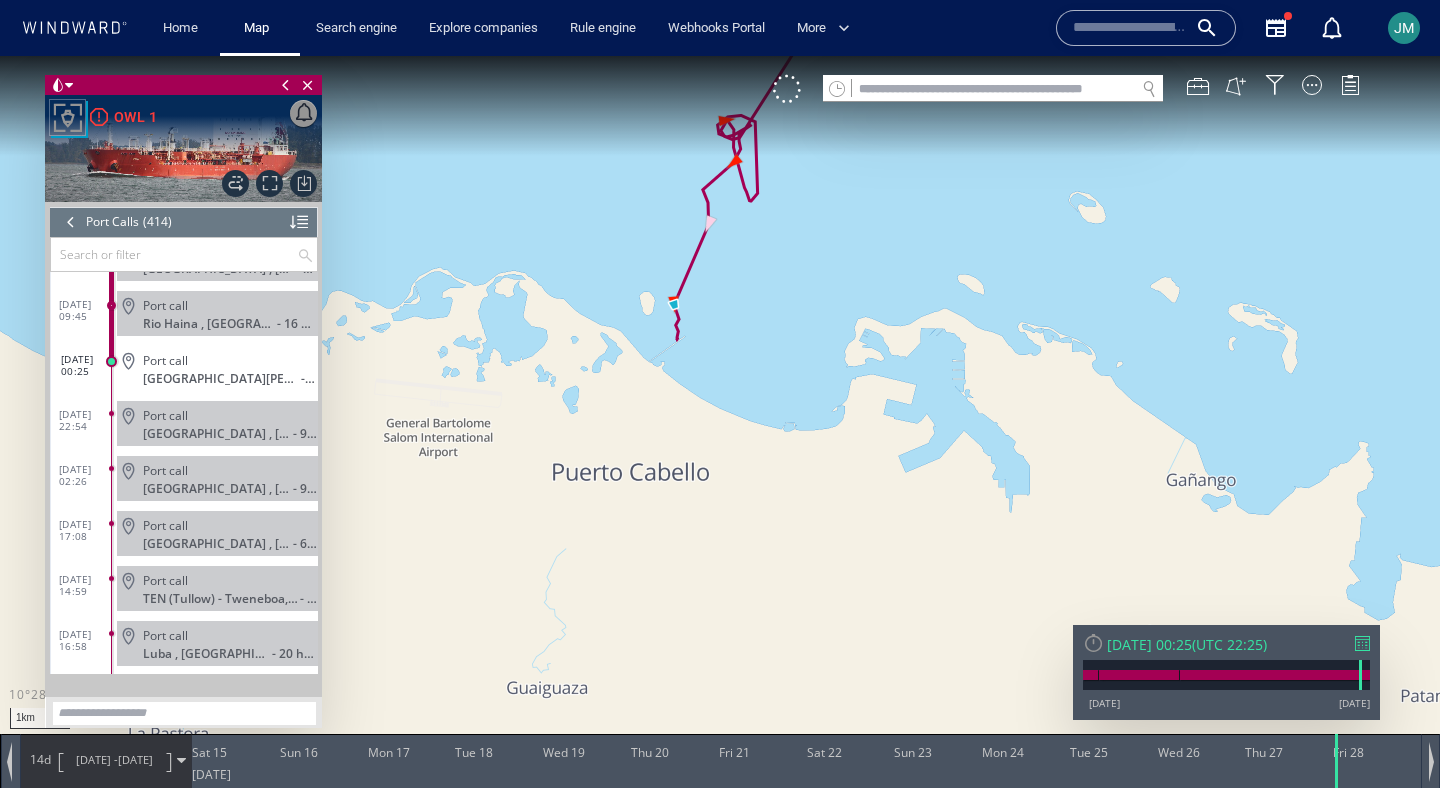drag, startPoint x: 707, startPoint y: 393, endPoint x: 714, endPoint y: 416, distance: 24.04163 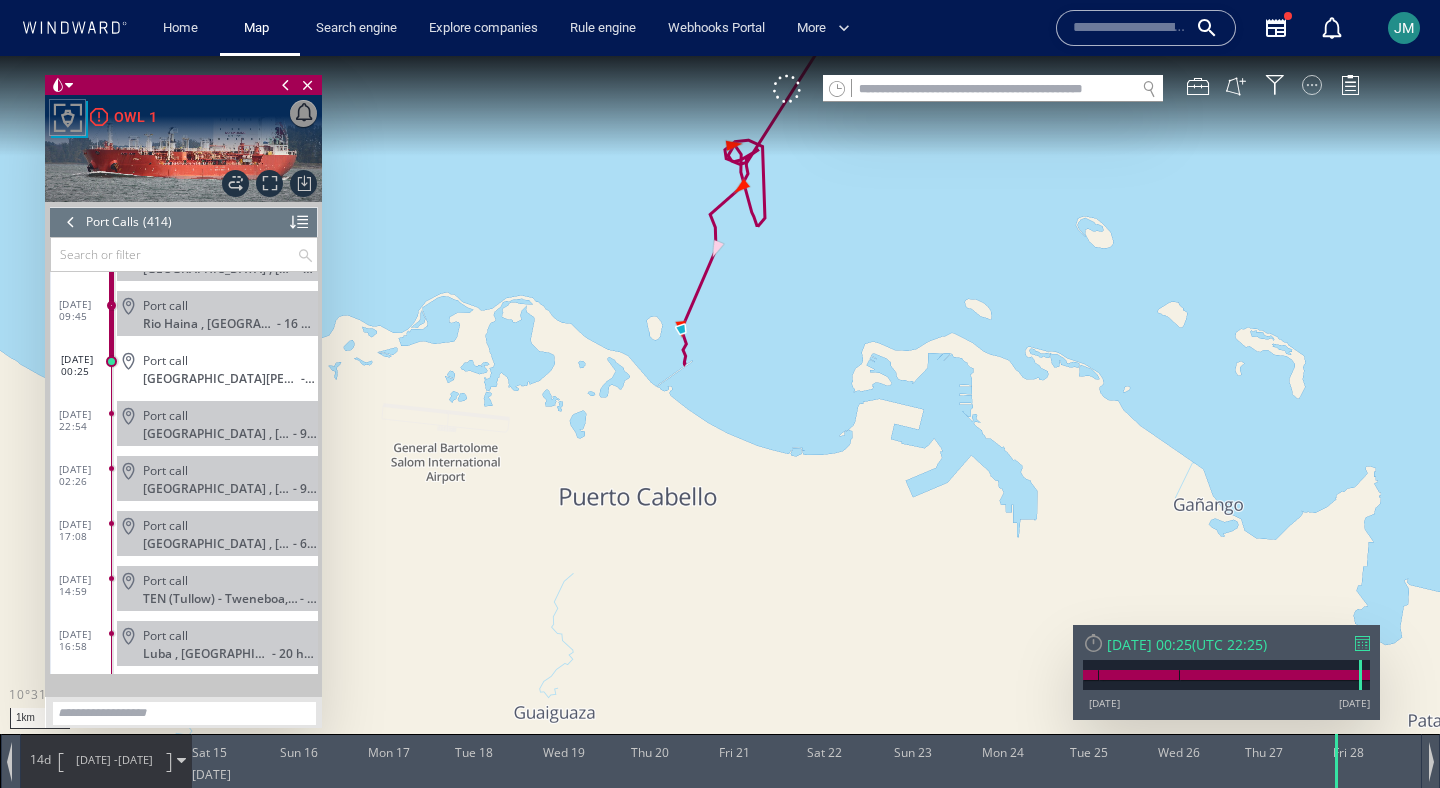 click at bounding box center (1312, 85) 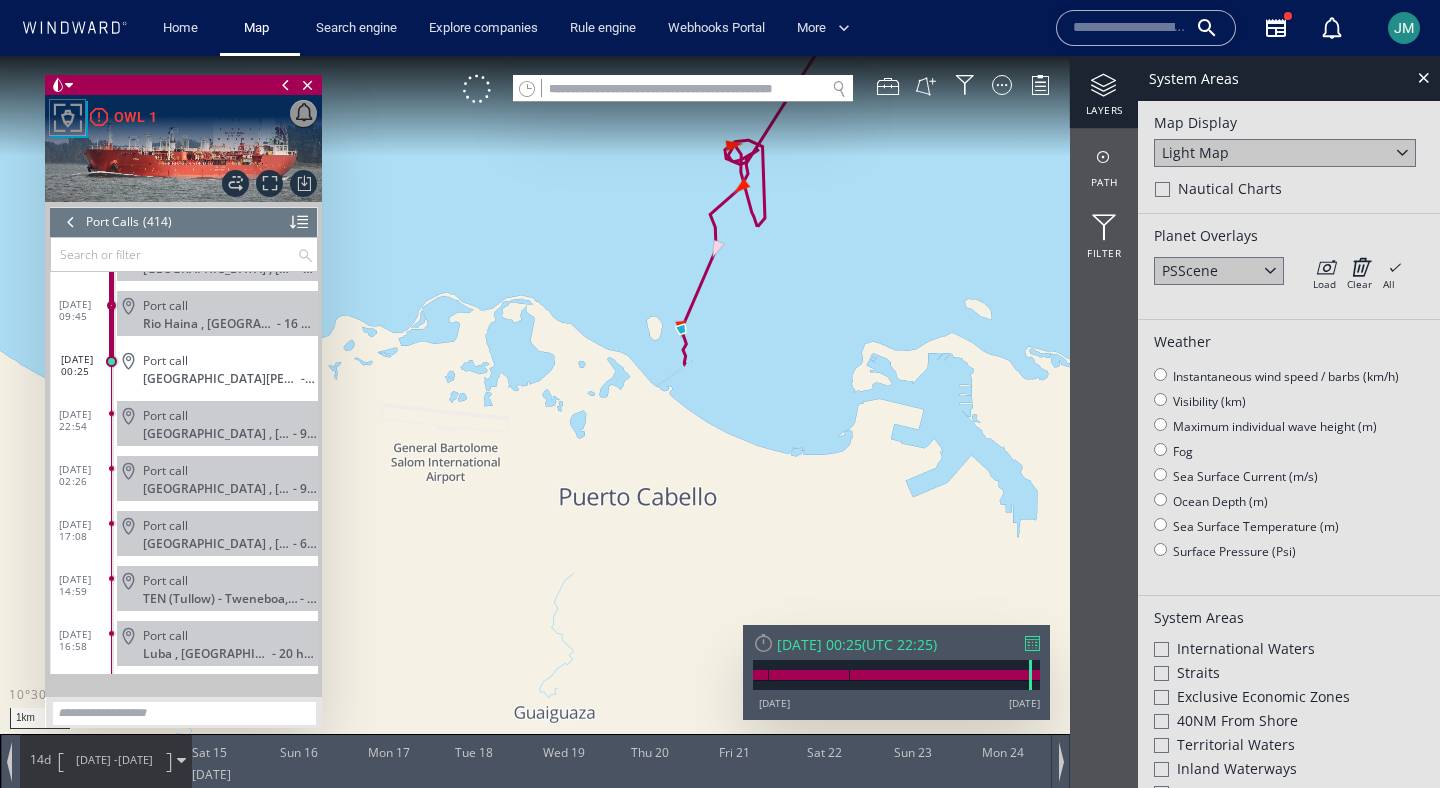 scroll, scrollTop: 398, scrollLeft: 0, axis: vertical 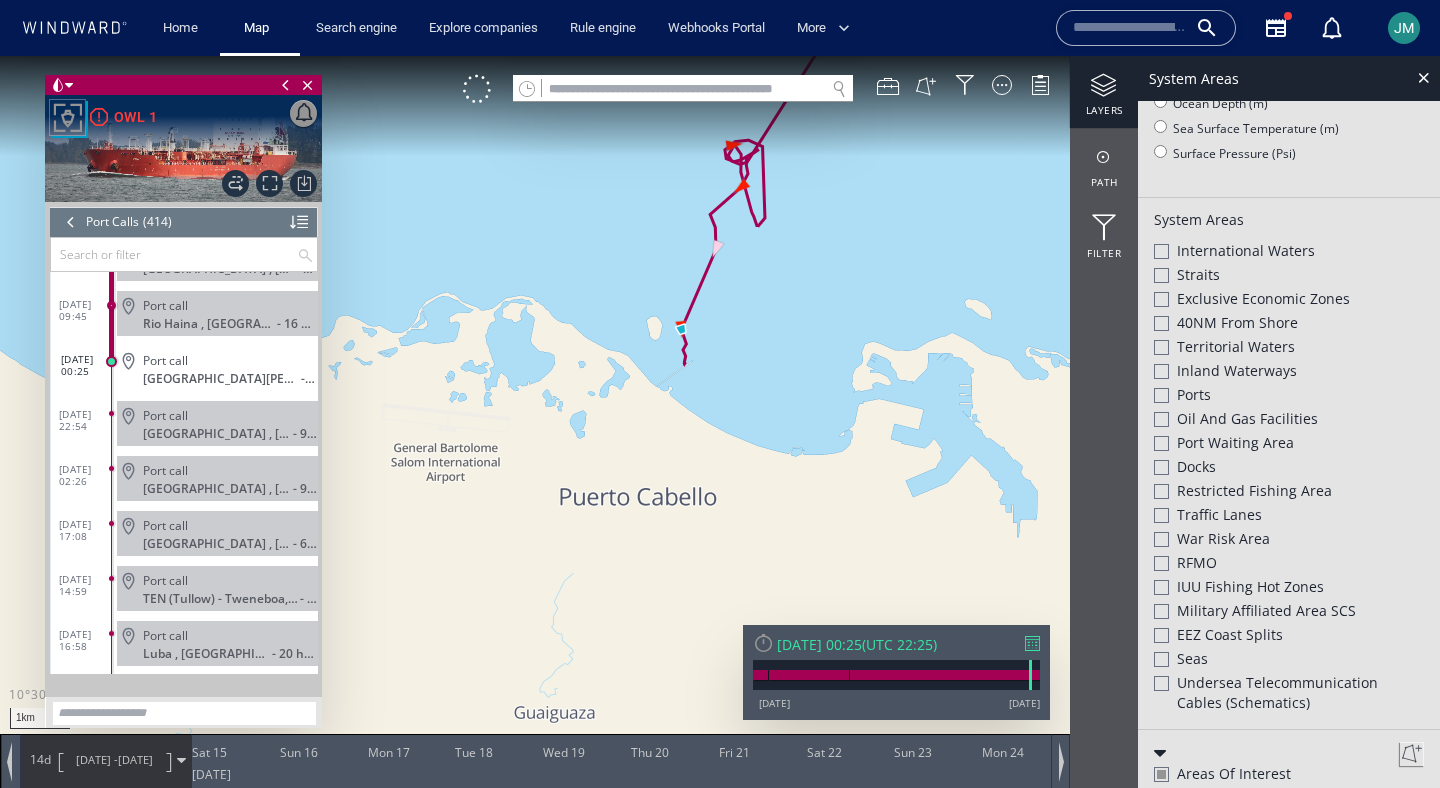 click 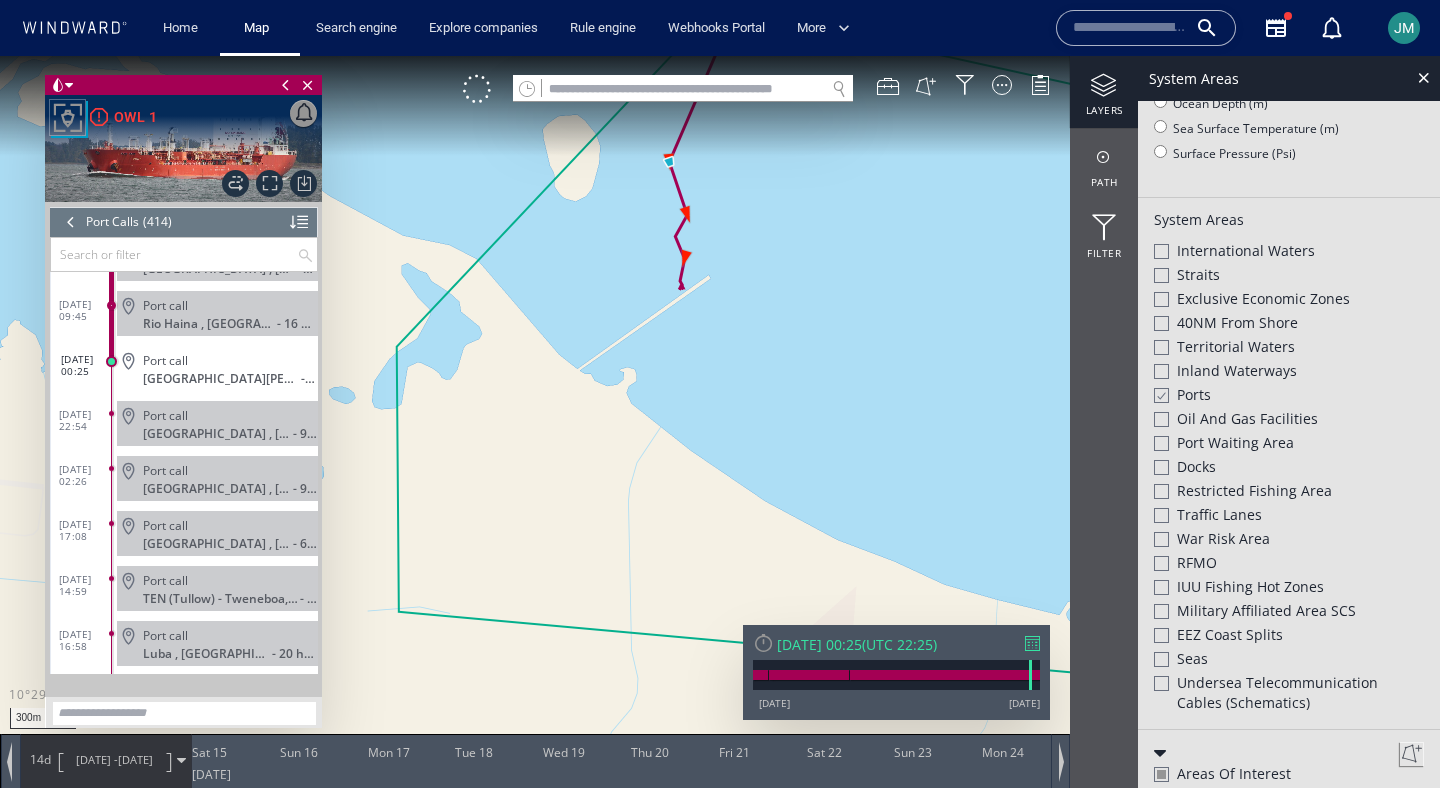 drag, startPoint x: 686, startPoint y: 393, endPoint x: 686, endPoint y: 452, distance: 59 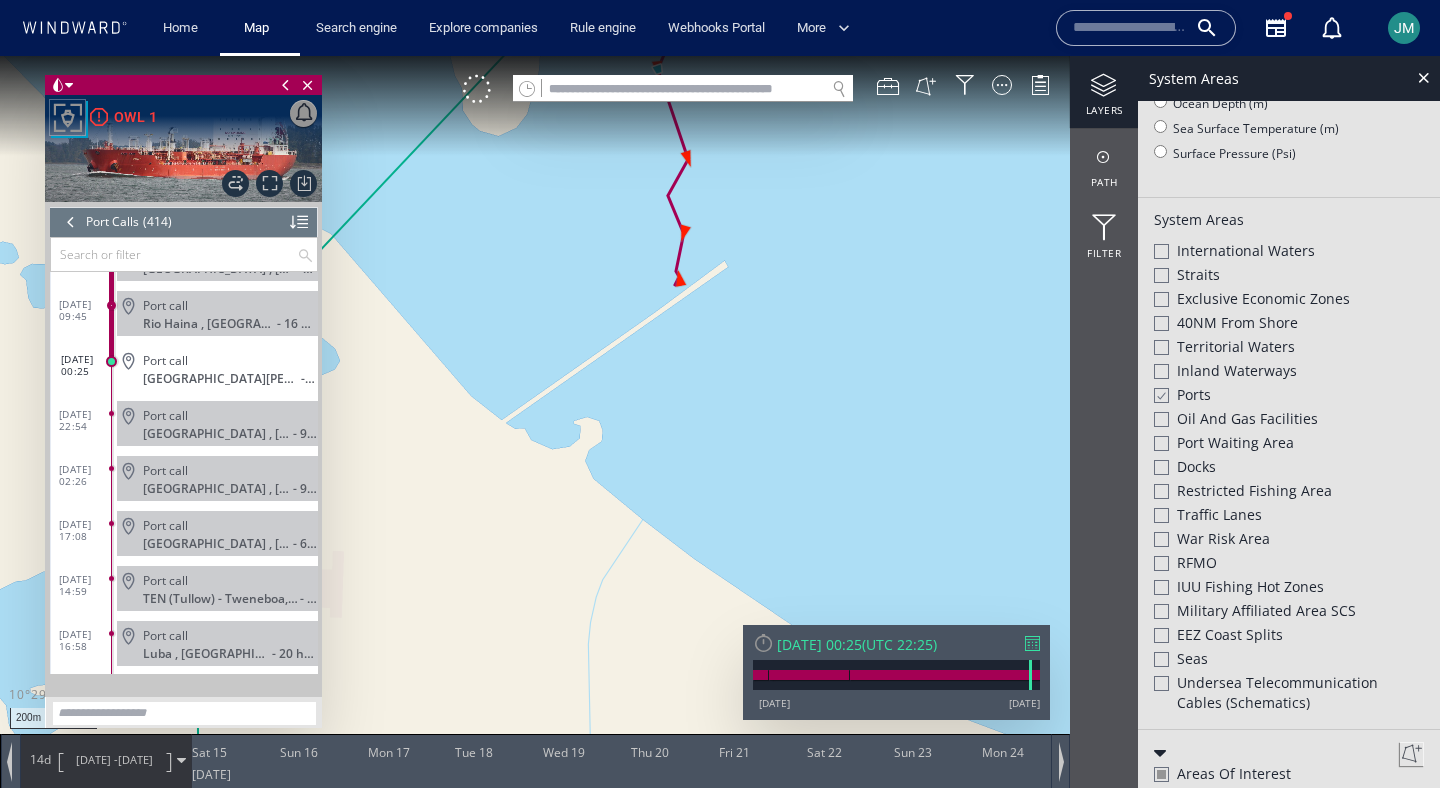 drag, startPoint x: 683, startPoint y: 367, endPoint x: 683, endPoint y: 405, distance: 38 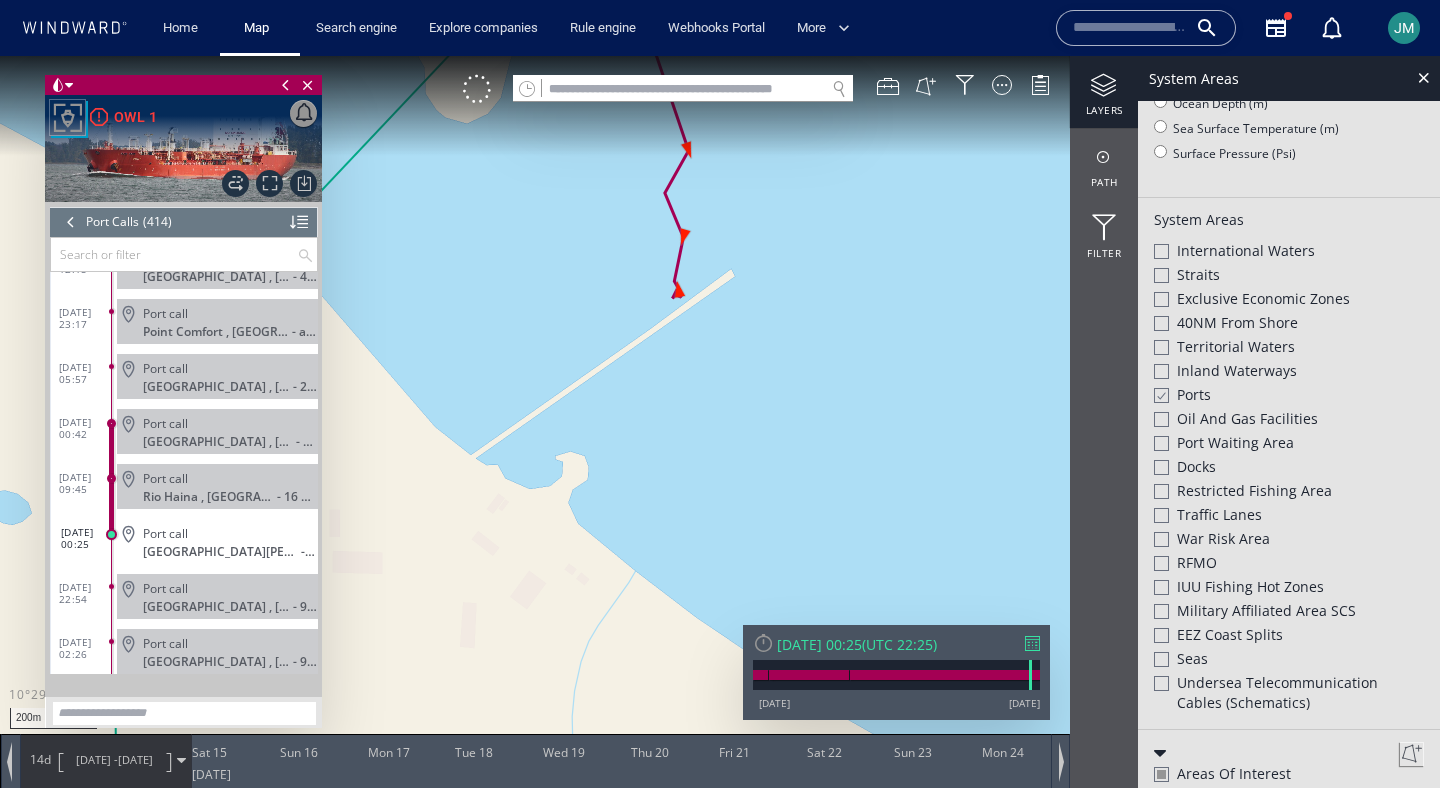 scroll, scrollTop: 22137, scrollLeft: 0, axis: vertical 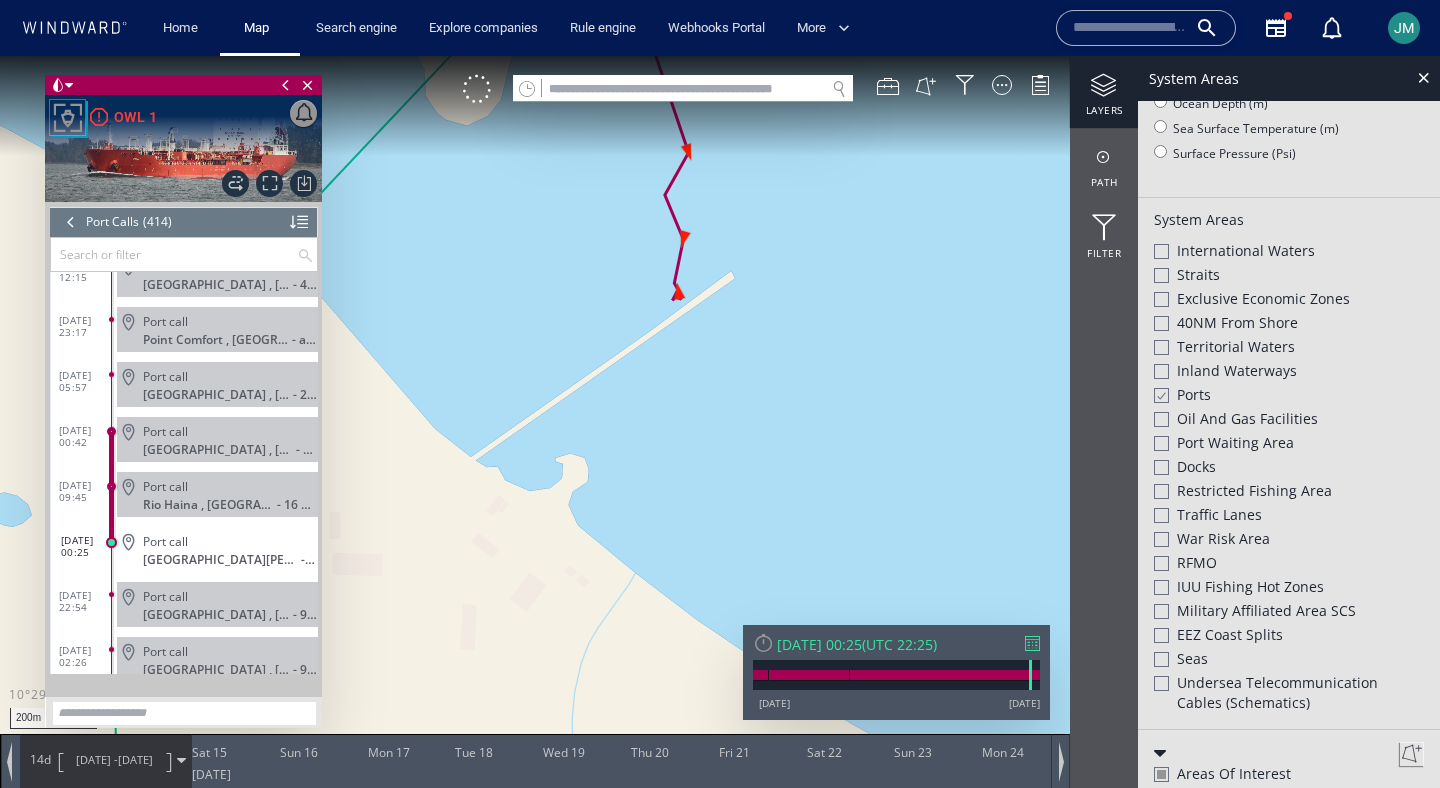click at bounding box center [71, 222] 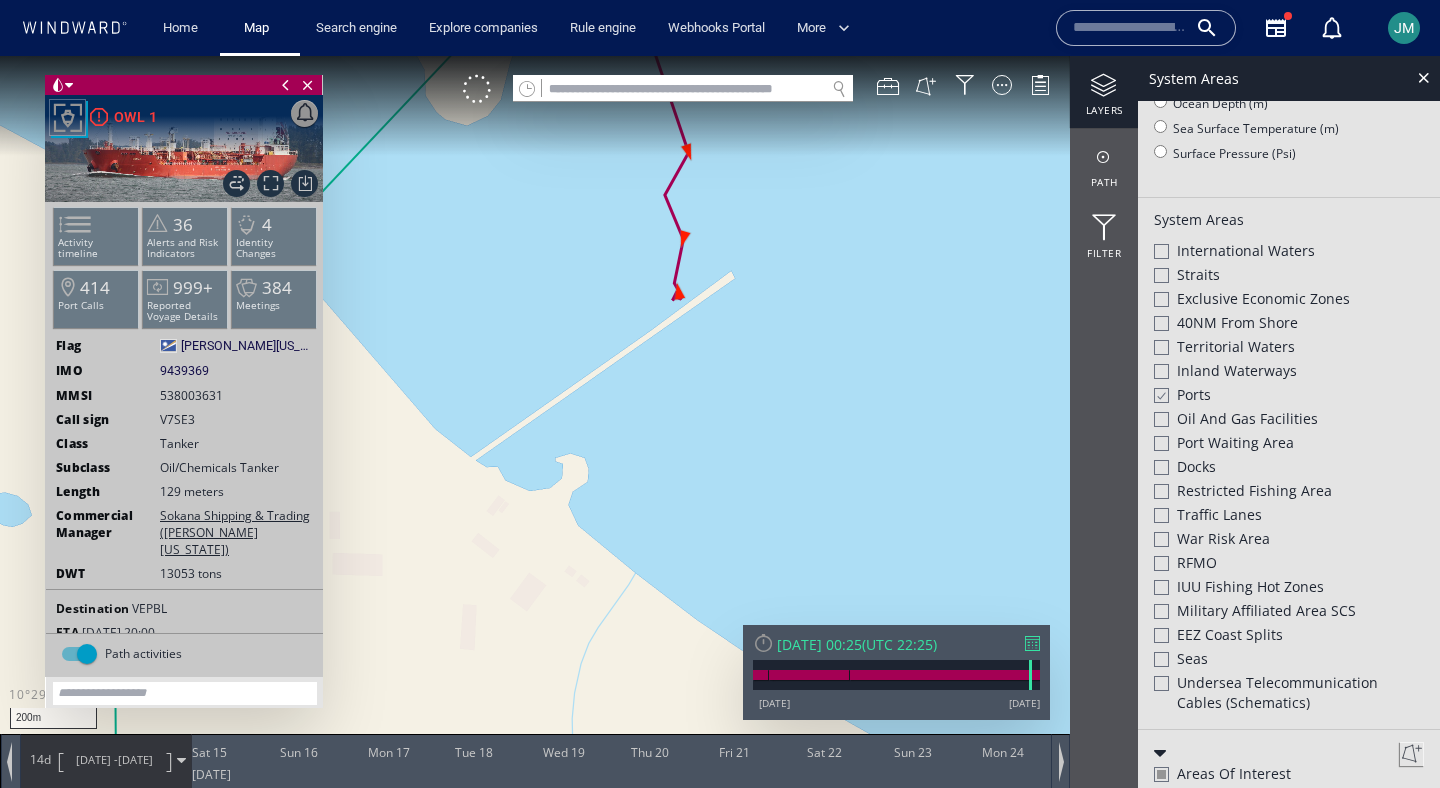 scroll, scrollTop: 69, scrollLeft: 0, axis: vertical 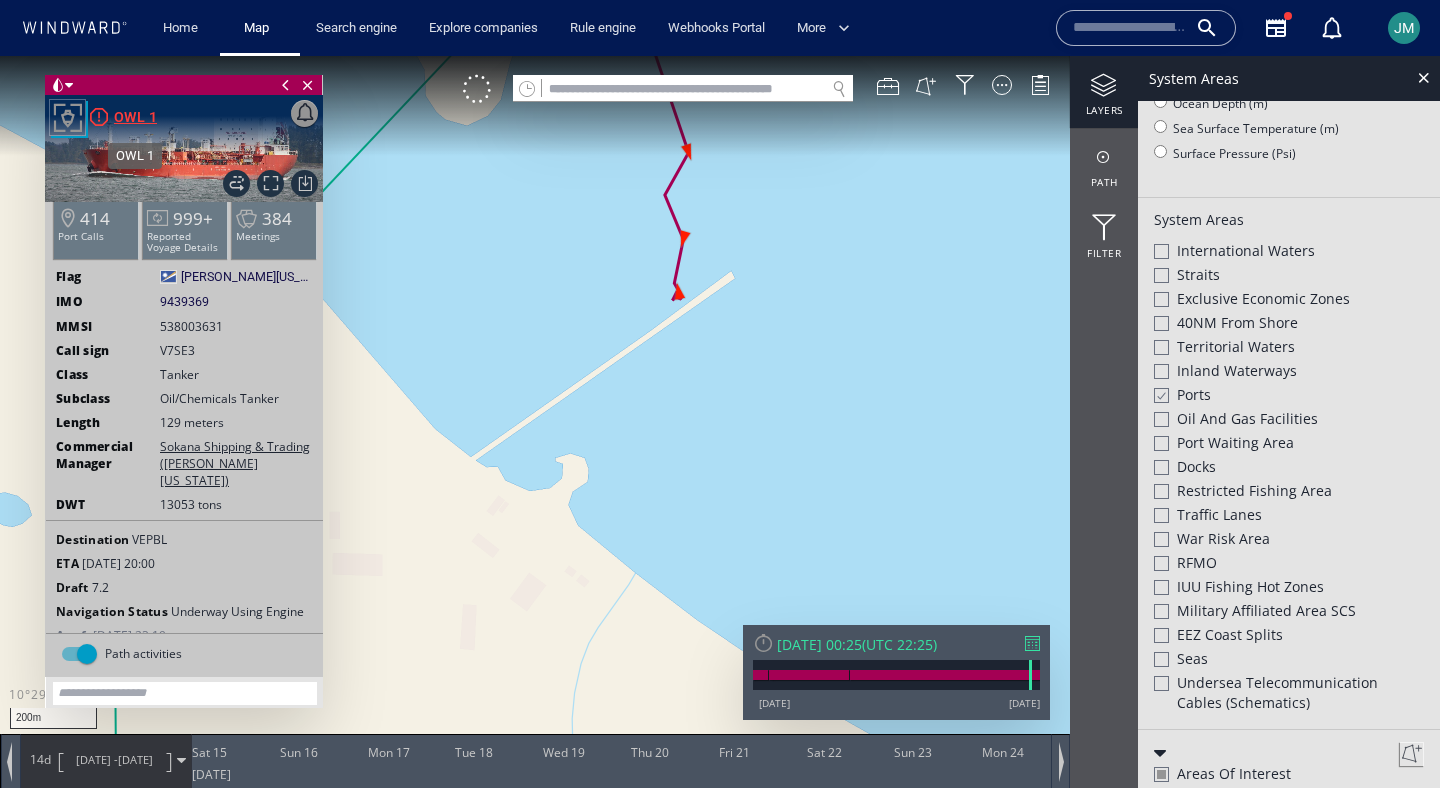 click on "OWL 1" at bounding box center (135, 117) 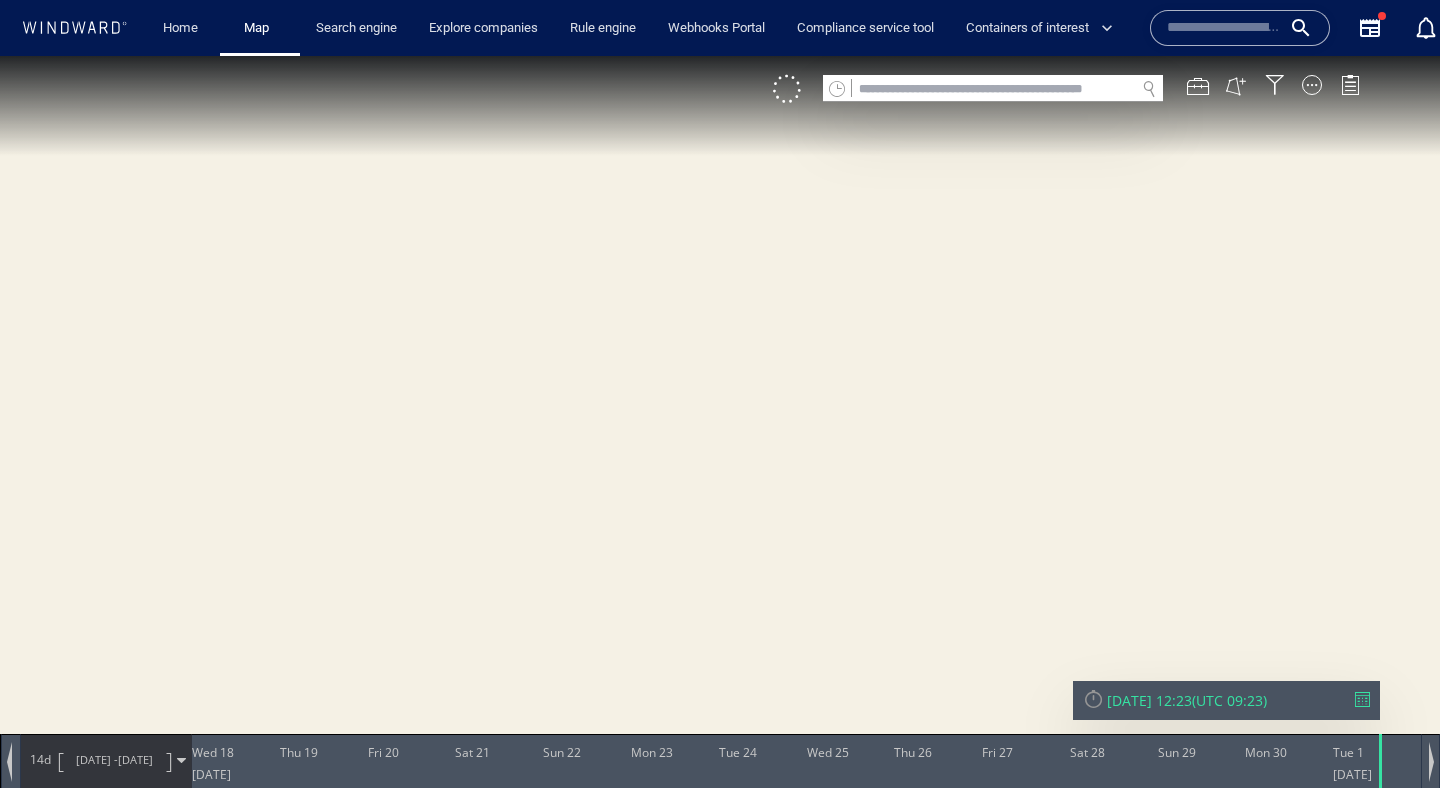 scroll, scrollTop: 0, scrollLeft: 0, axis: both 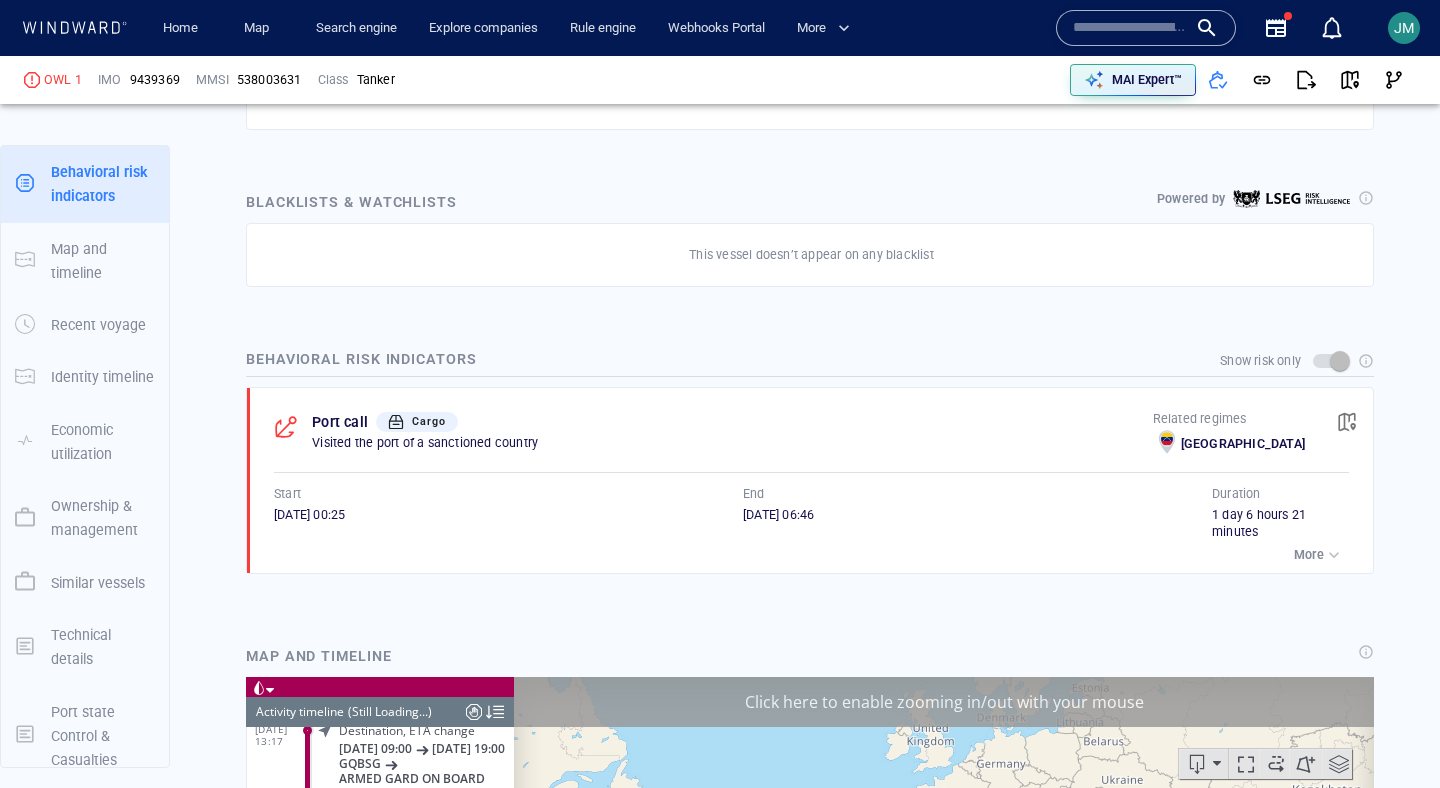 click on "More" at bounding box center (1309, 555) 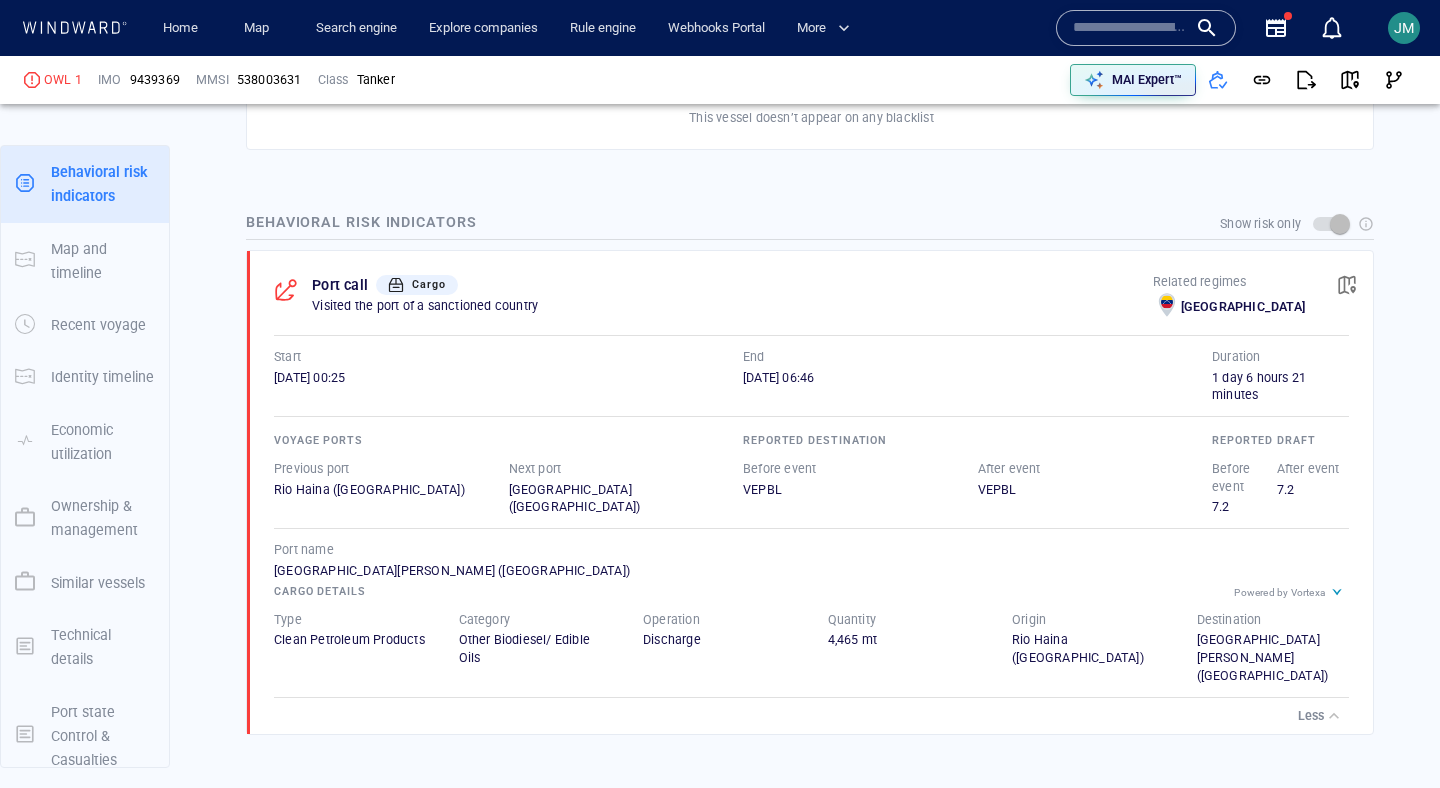 scroll, scrollTop: 1360, scrollLeft: 0, axis: vertical 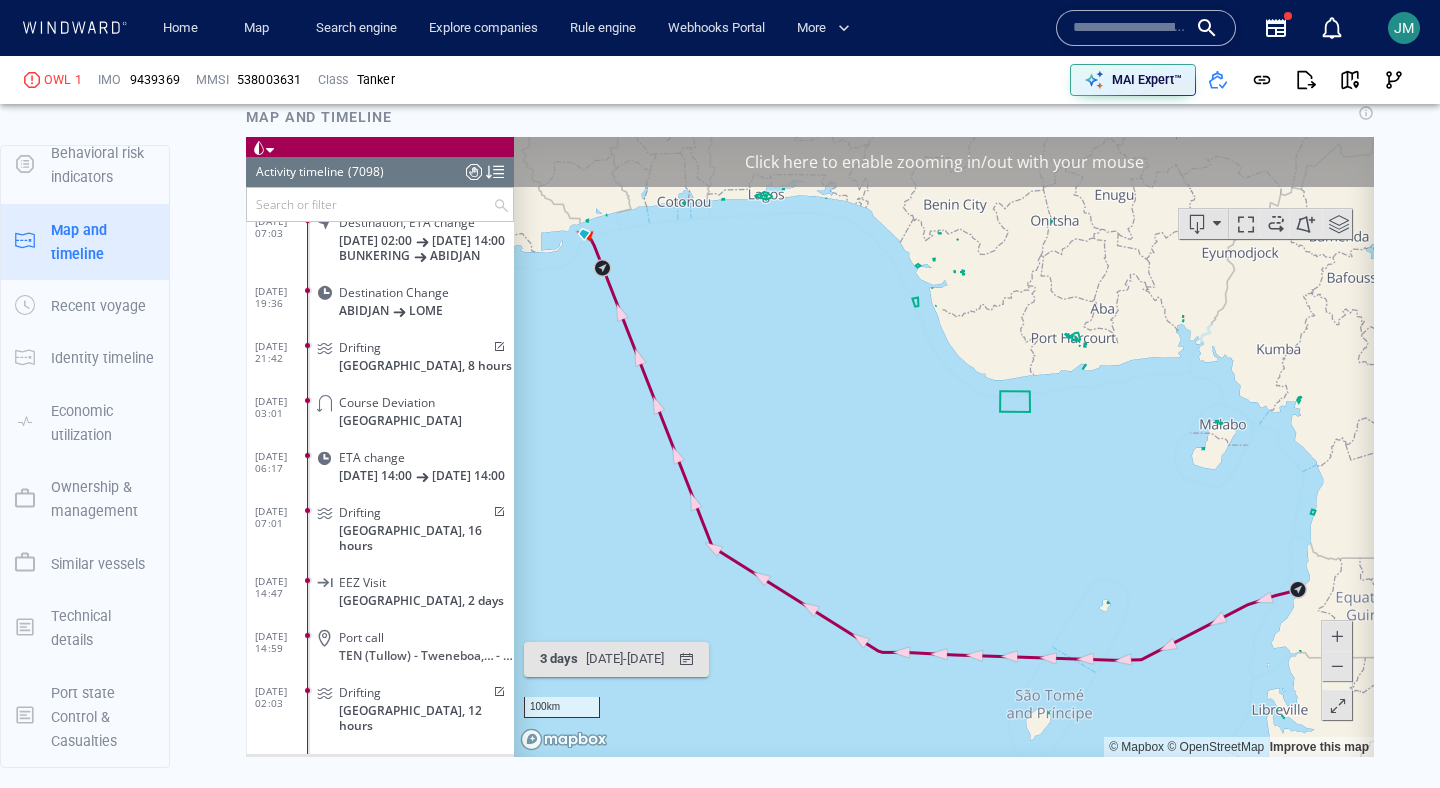 click at bounding box center [370, 204] 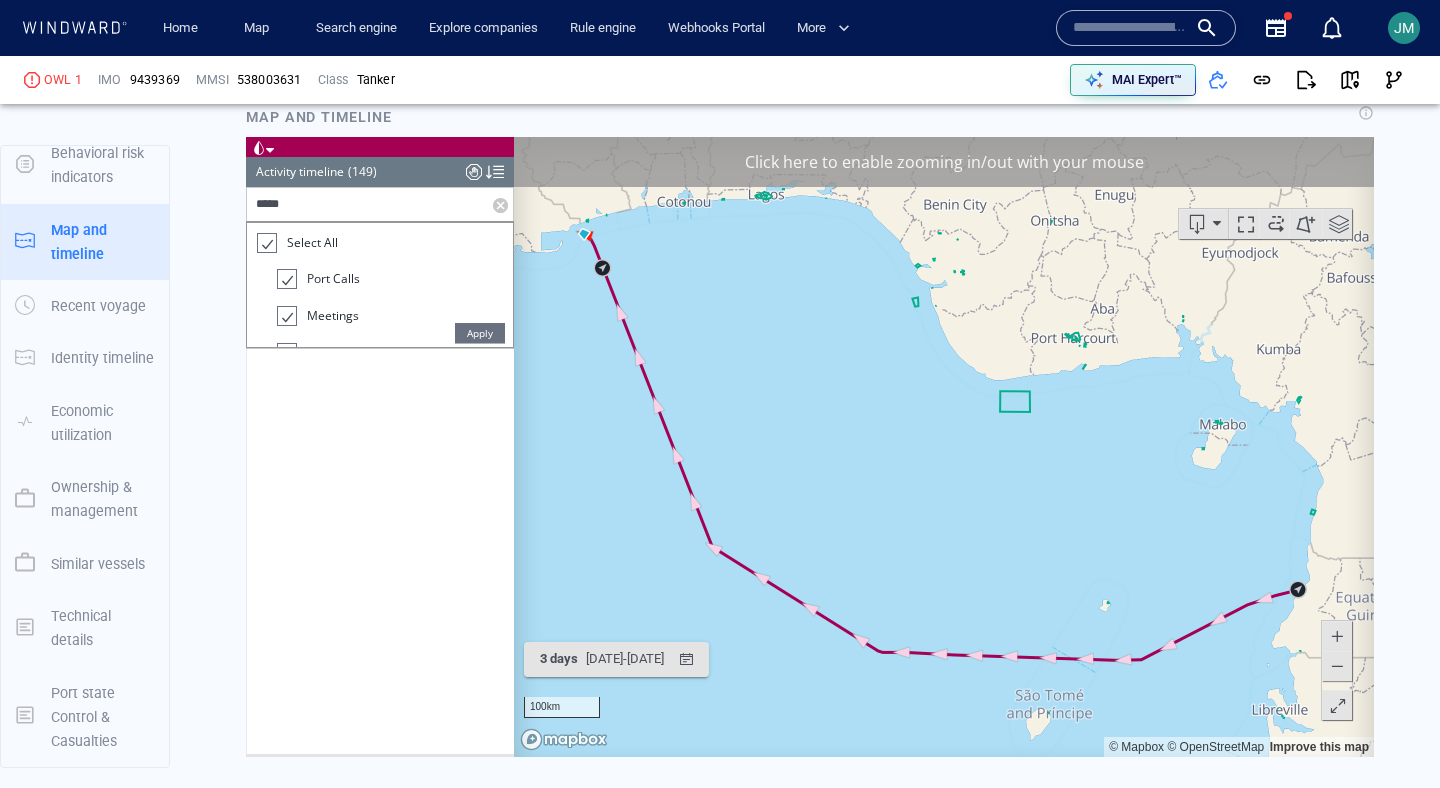 scroll, scrollTop: 7790, scrollLeft: 0, axis: vertical 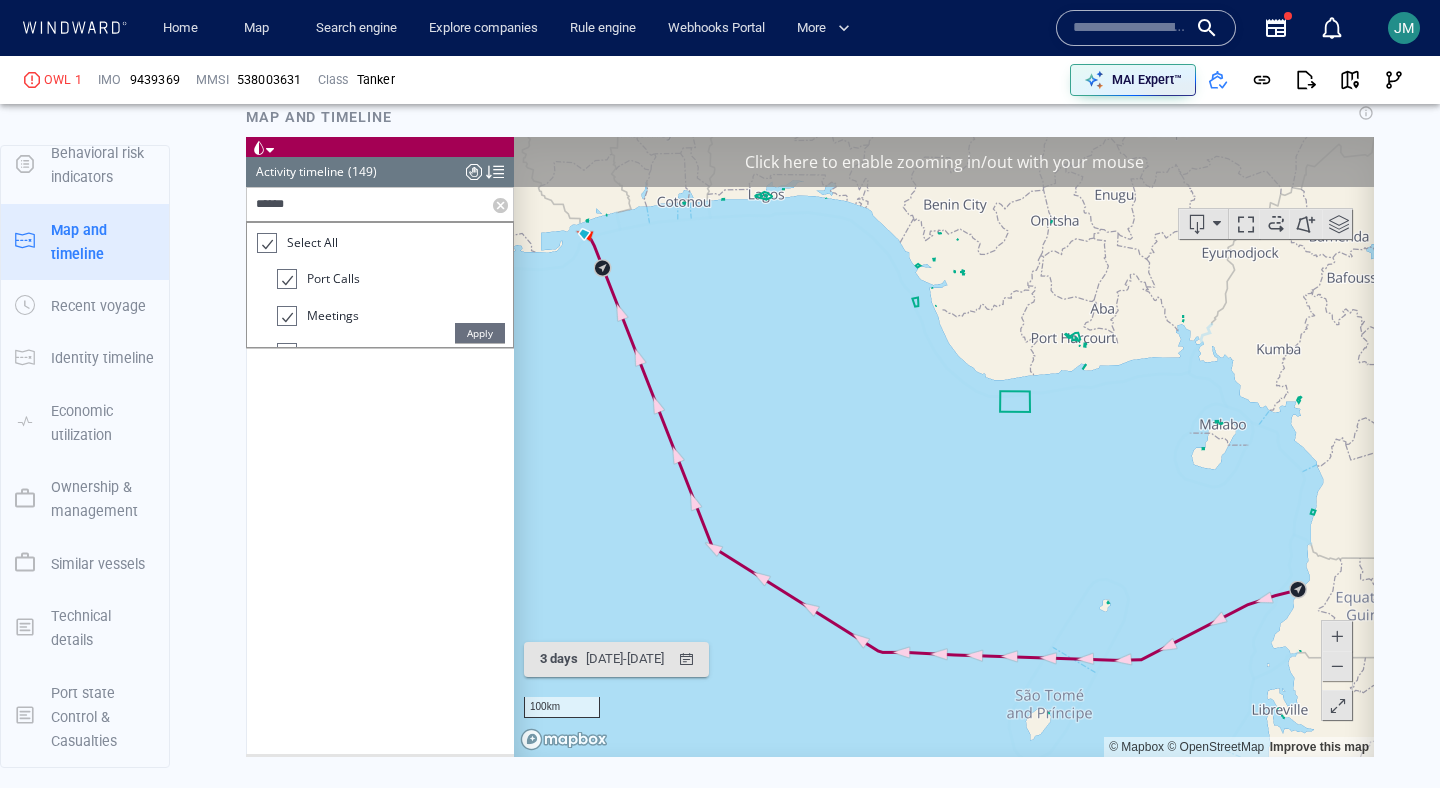type on "******" 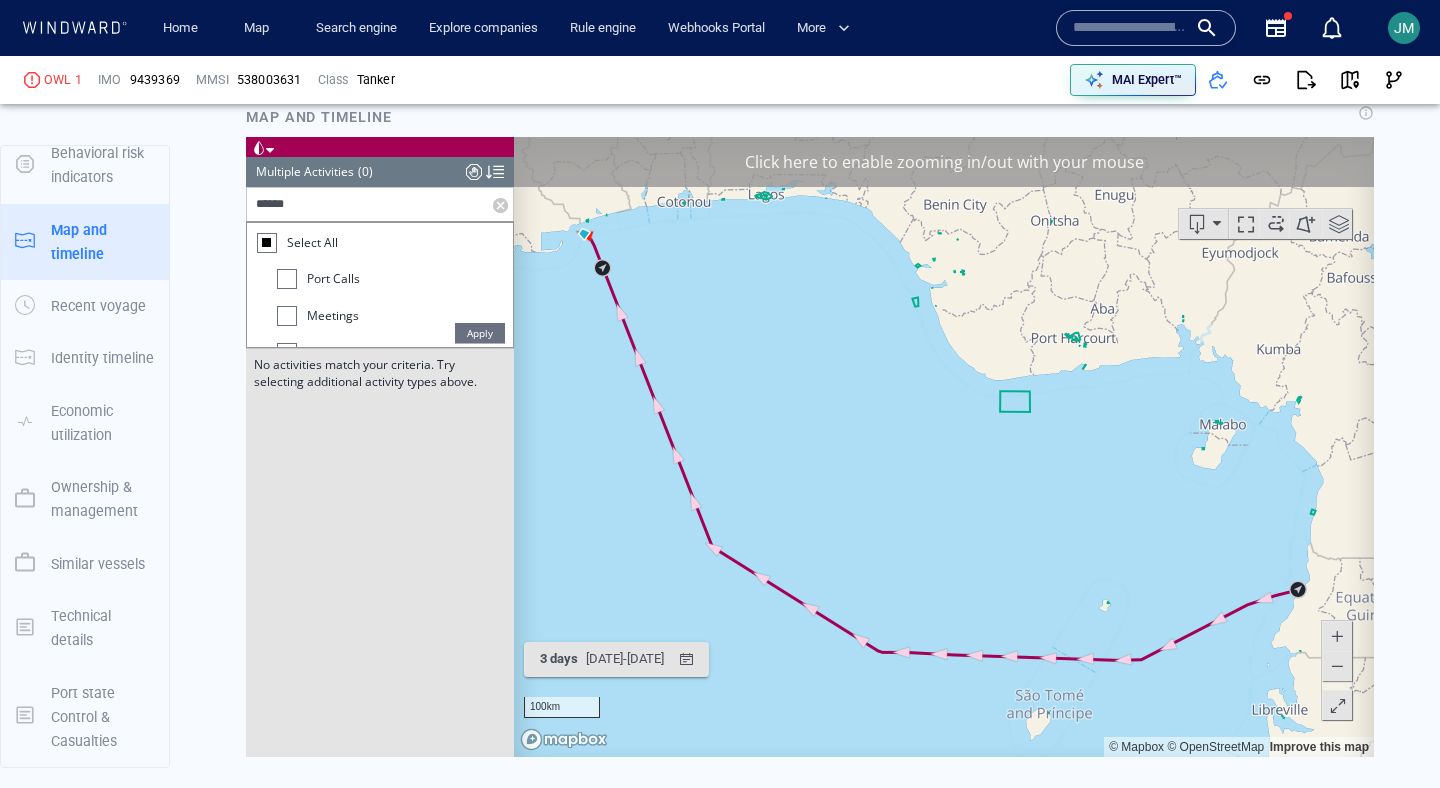 click at bounding box center [287, 279] 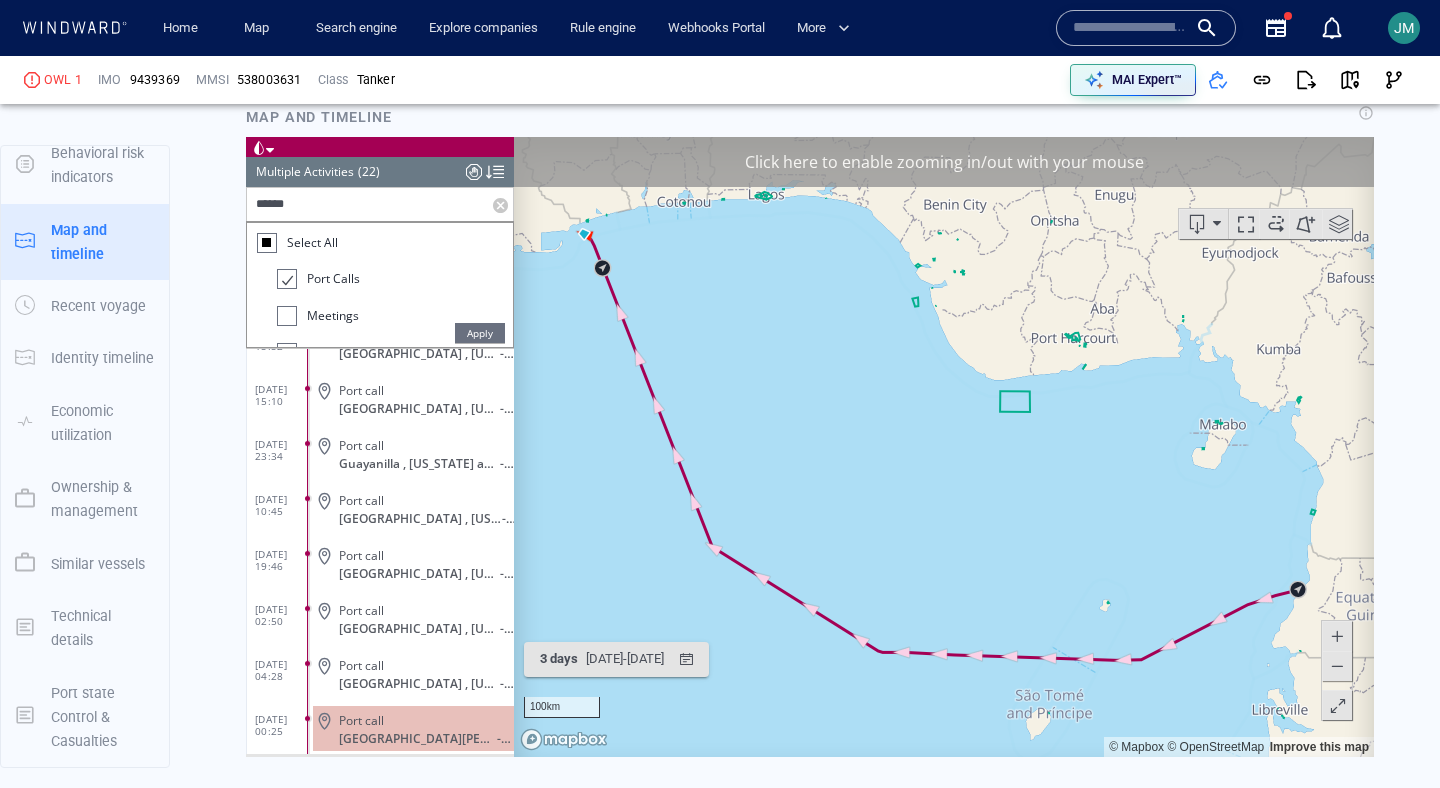 click on "Apply" at bounding box center (480, 333) 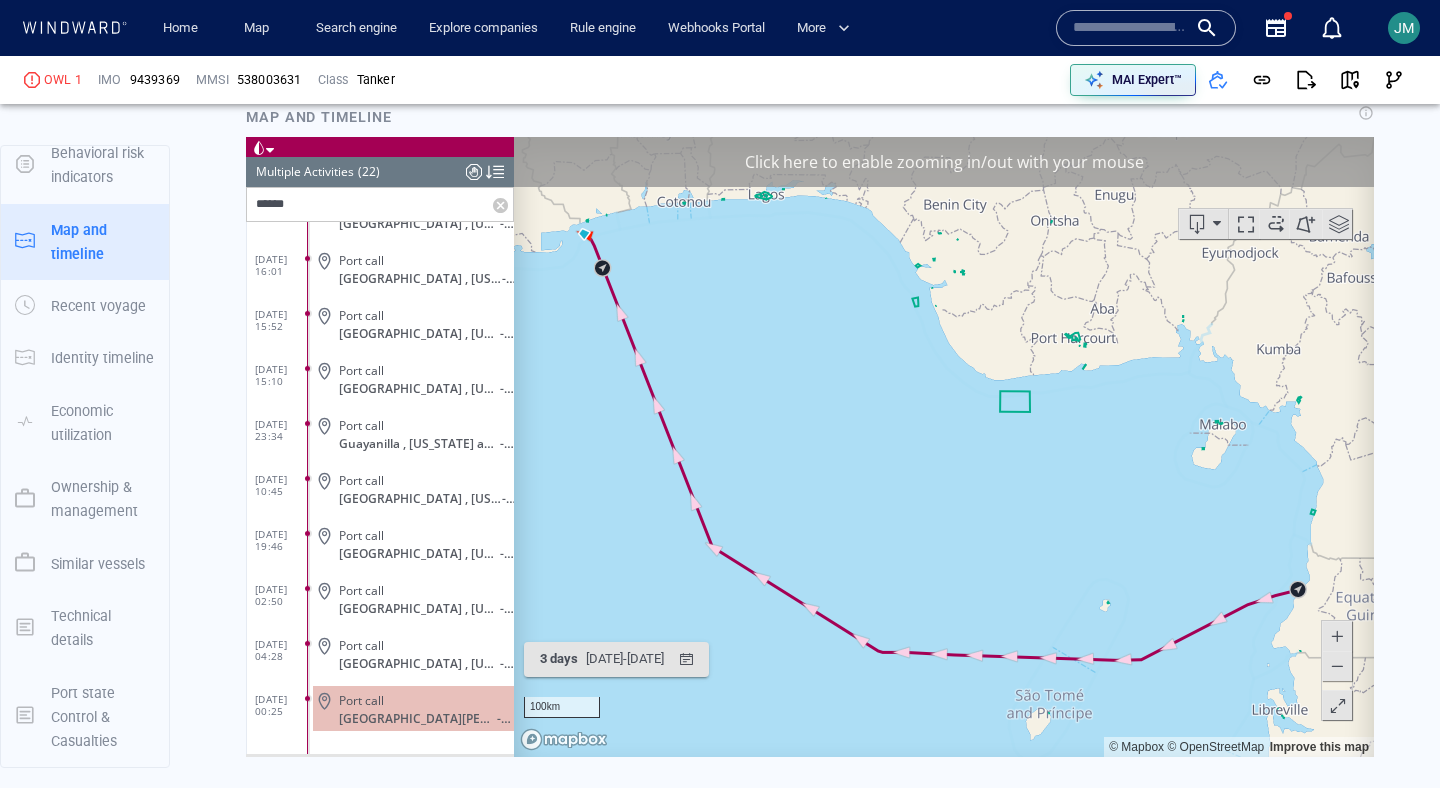 scroll, scrollTop: 1978, scrollLeft: 0, axis: vertical 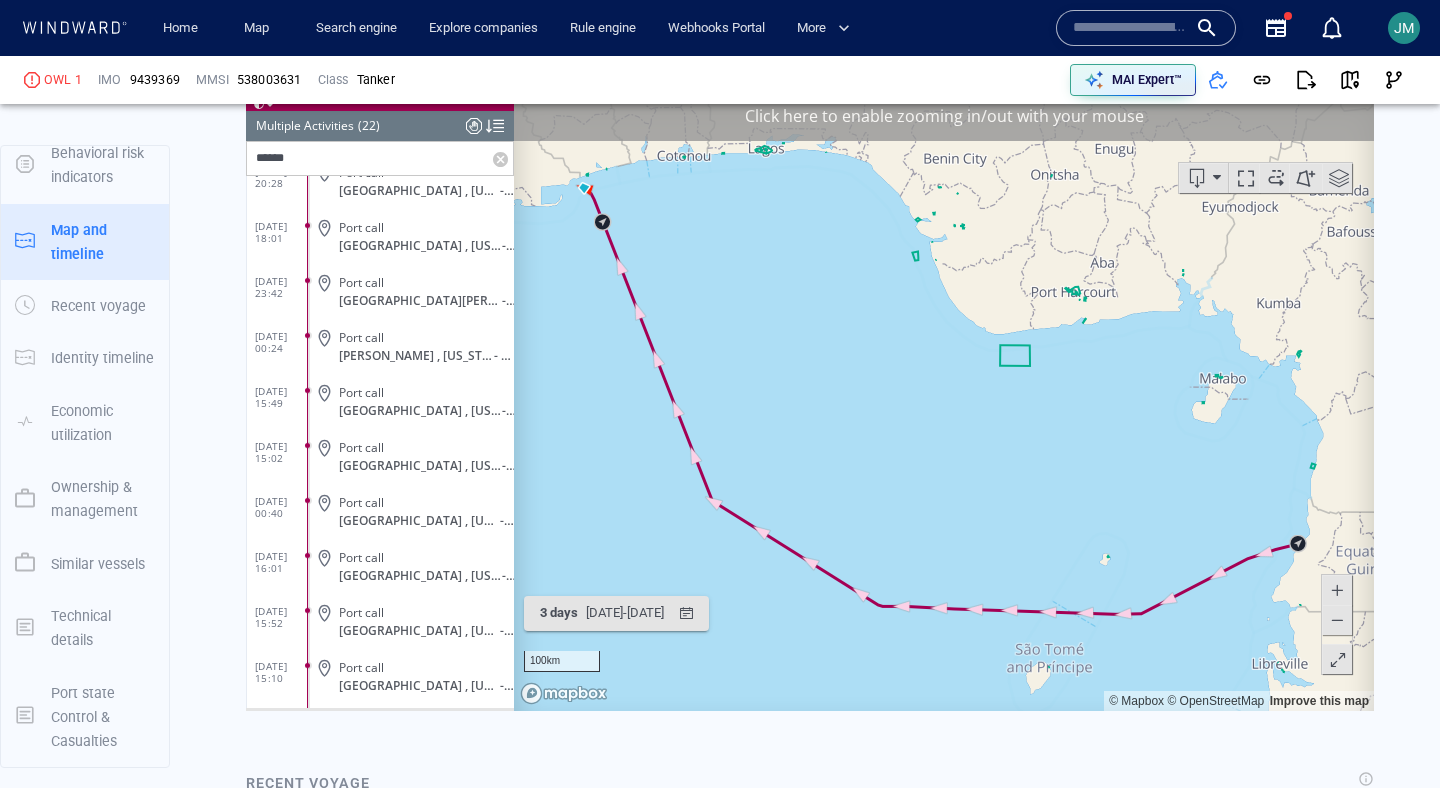 click at bounding box center [503, 158] 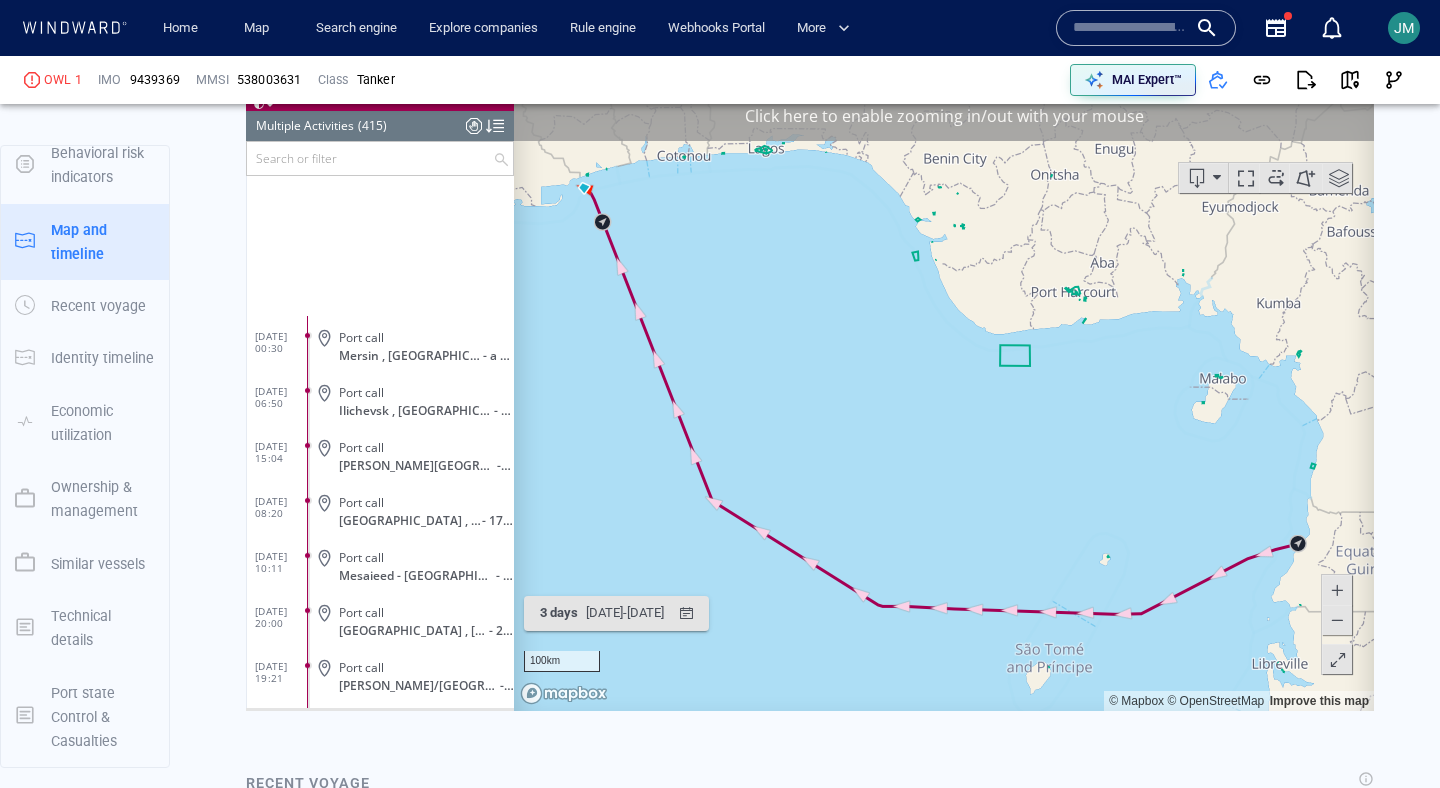 scroll, scrollTop: 678, scrollLeft: 0, axis: vertical 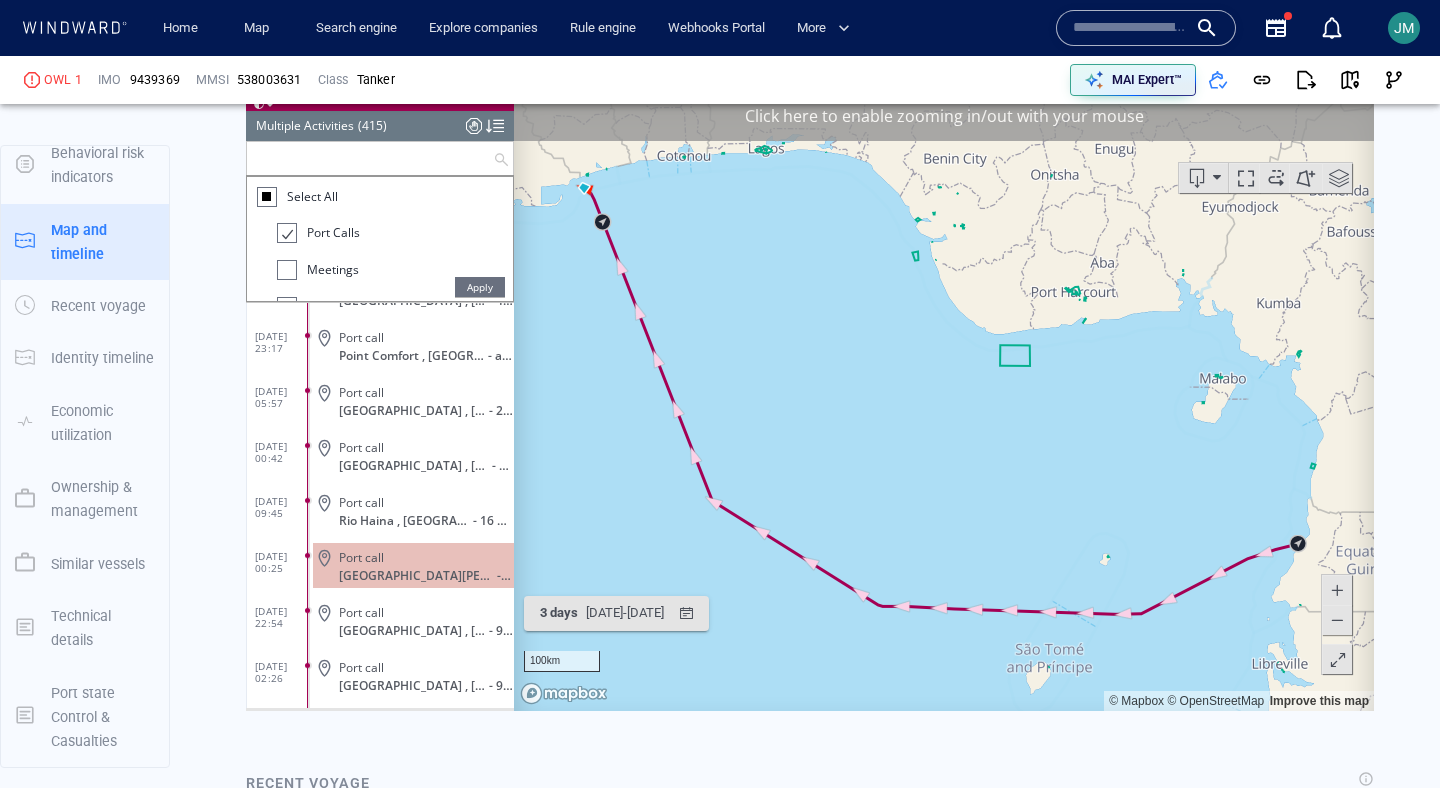 click at bounding box center [370, 158] 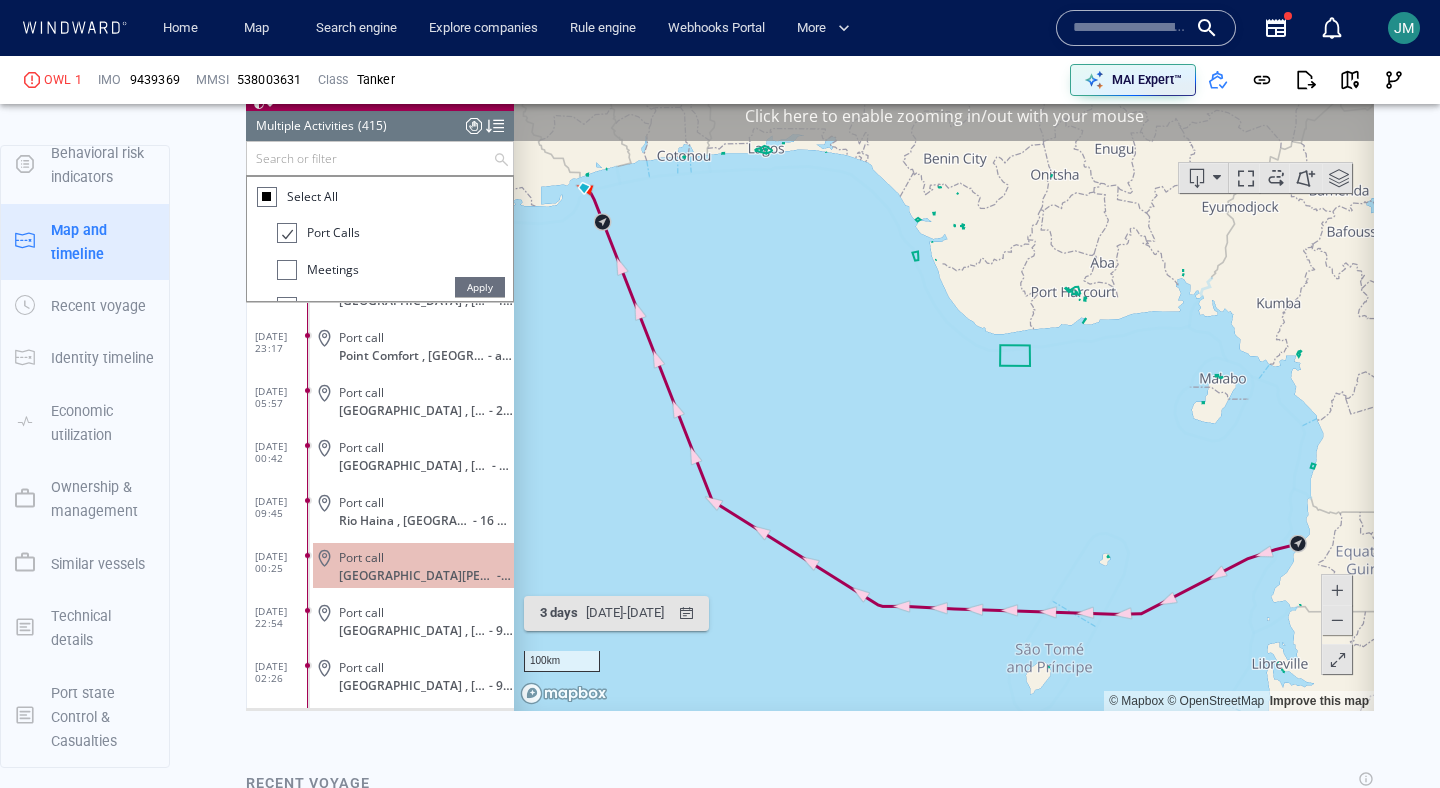 click at bounding box center (266, 196) 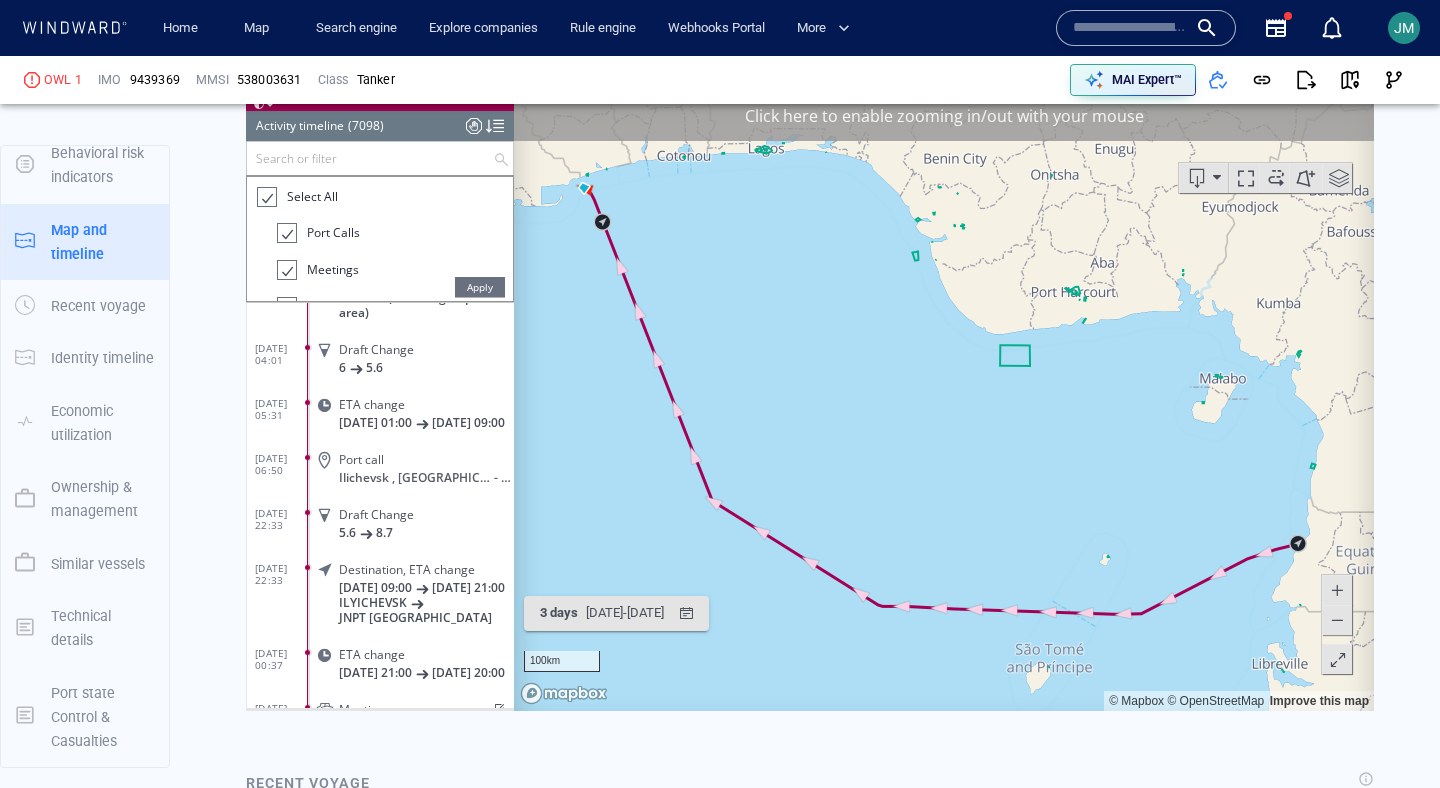 click on "Apply" at bounding box center (480, 287) 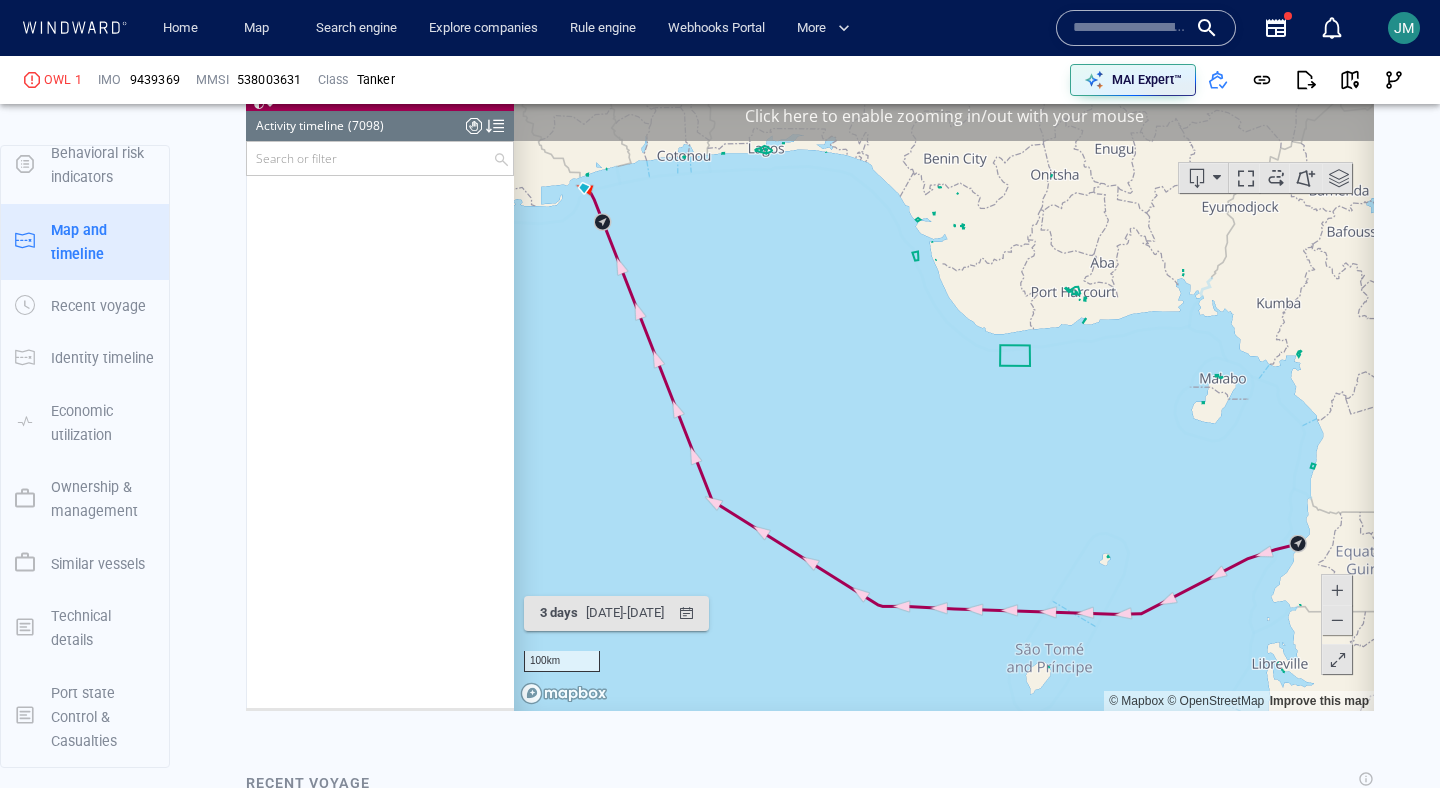 scroll, scrollTop: 390014, scrollLeft: 0, axis: vertical 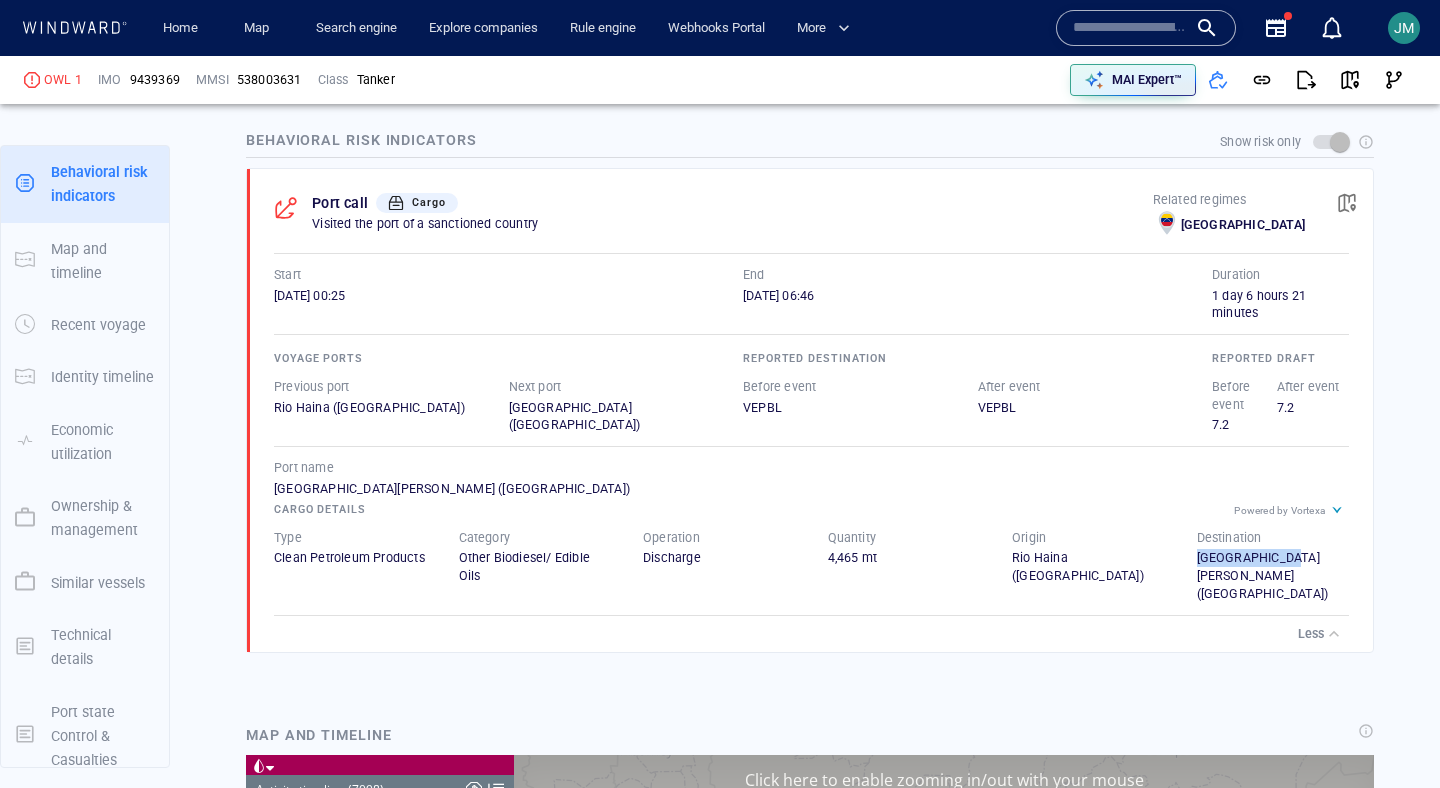 drag, startPoint x: 1283, startPoint y: 558, endPoint x: 1191, endPoint y: 561, distance: 92.0489 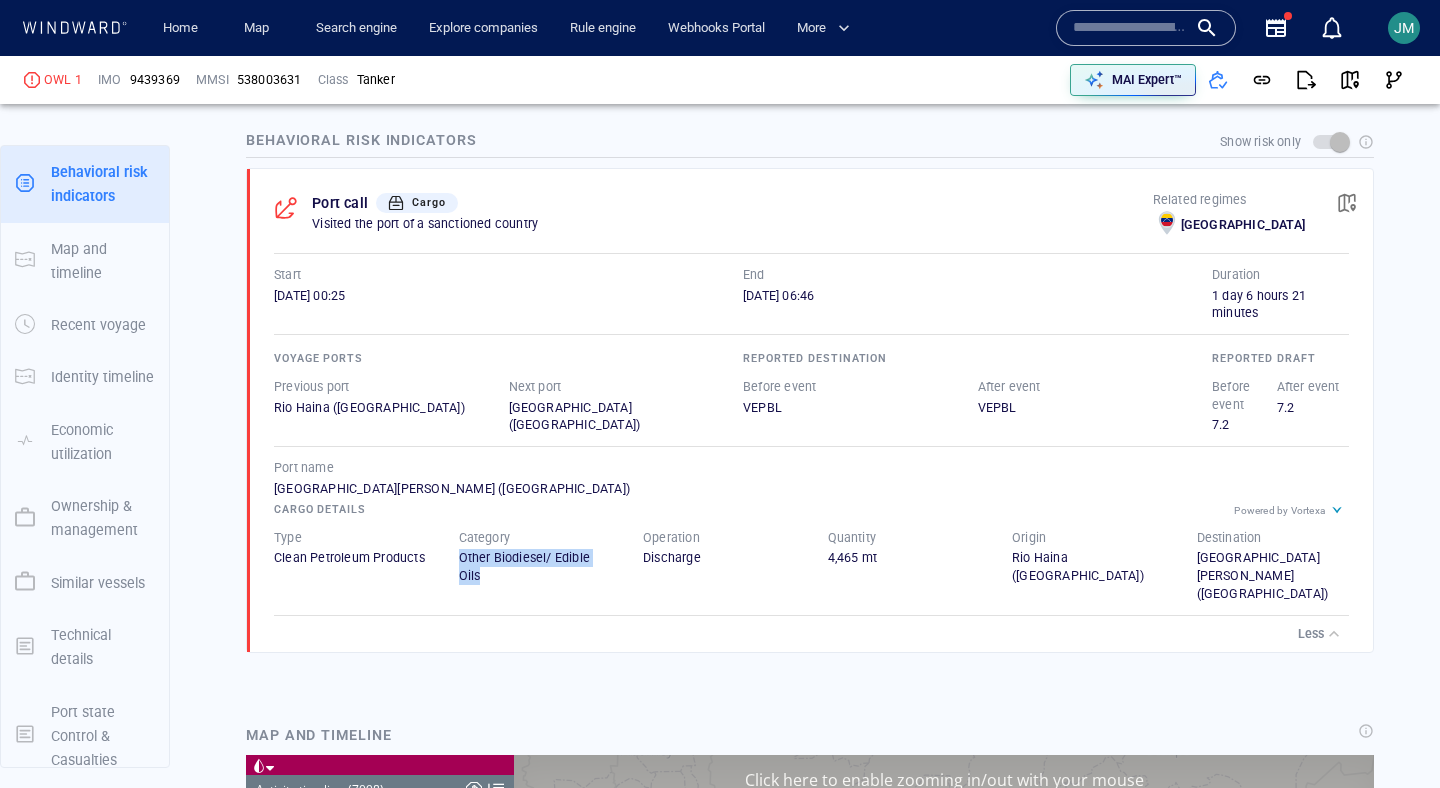 drag, startPoint x: 481, startPoint y: 582, endPoint x: 448, endPoint y: 560, distance: 39.661064 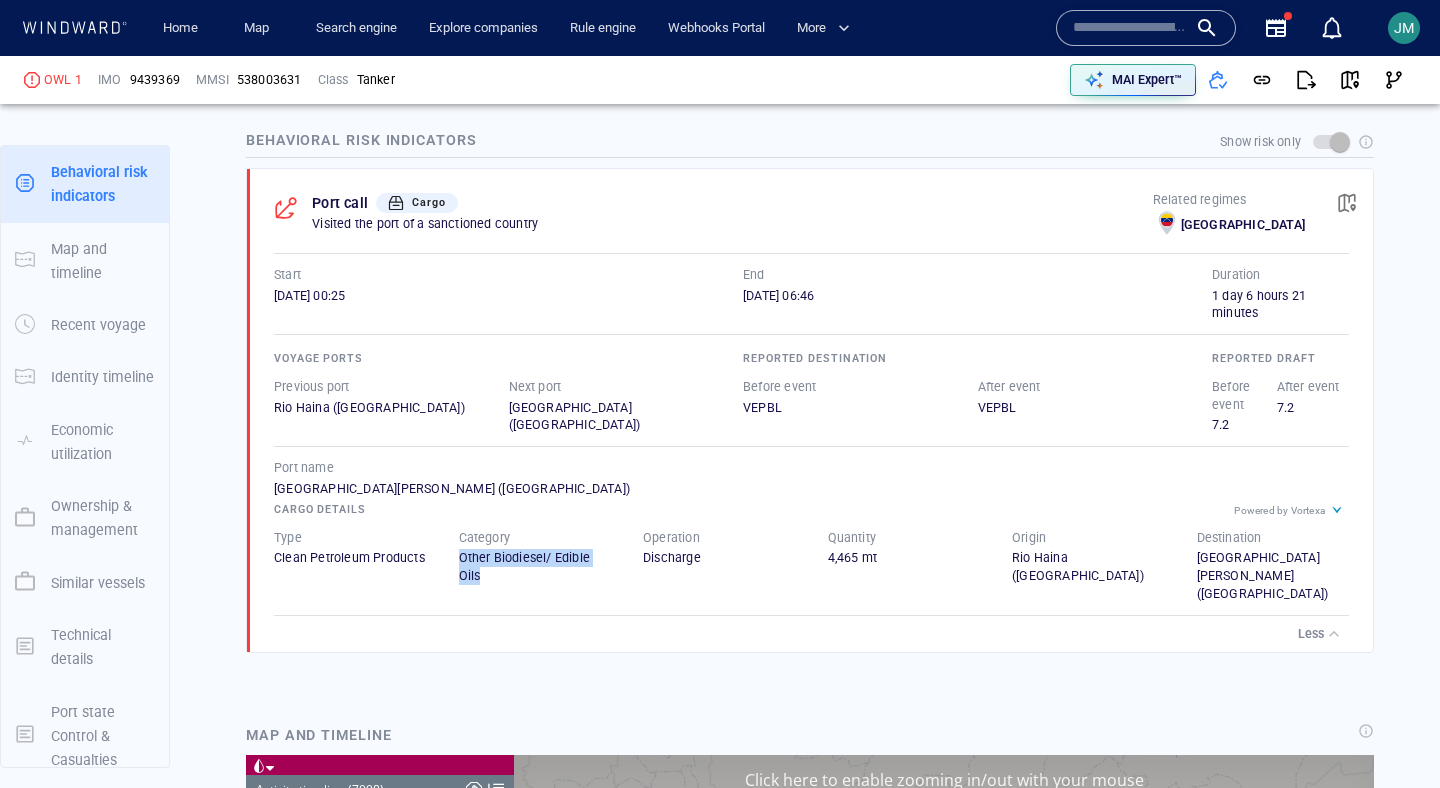 scroll, scrollTop: 784, scrollLeft: 0, axis: vertical 